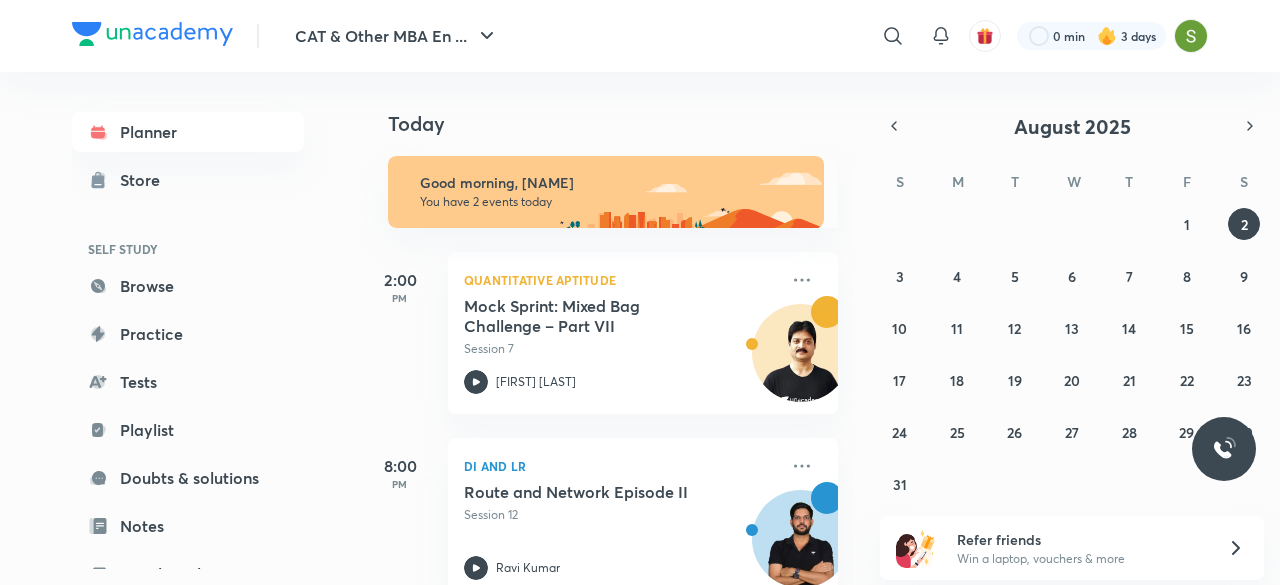 scroll, scrollTop: 0, scrollLeft: 0, axis: both 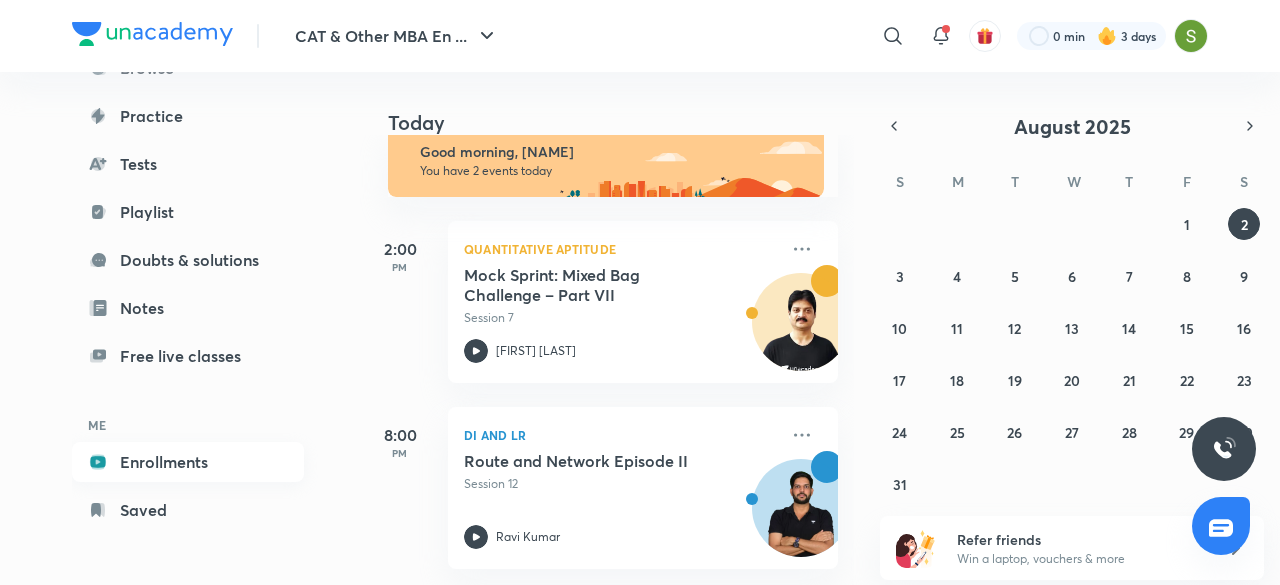click on "Enrollments" at bounding box center [188, 462] 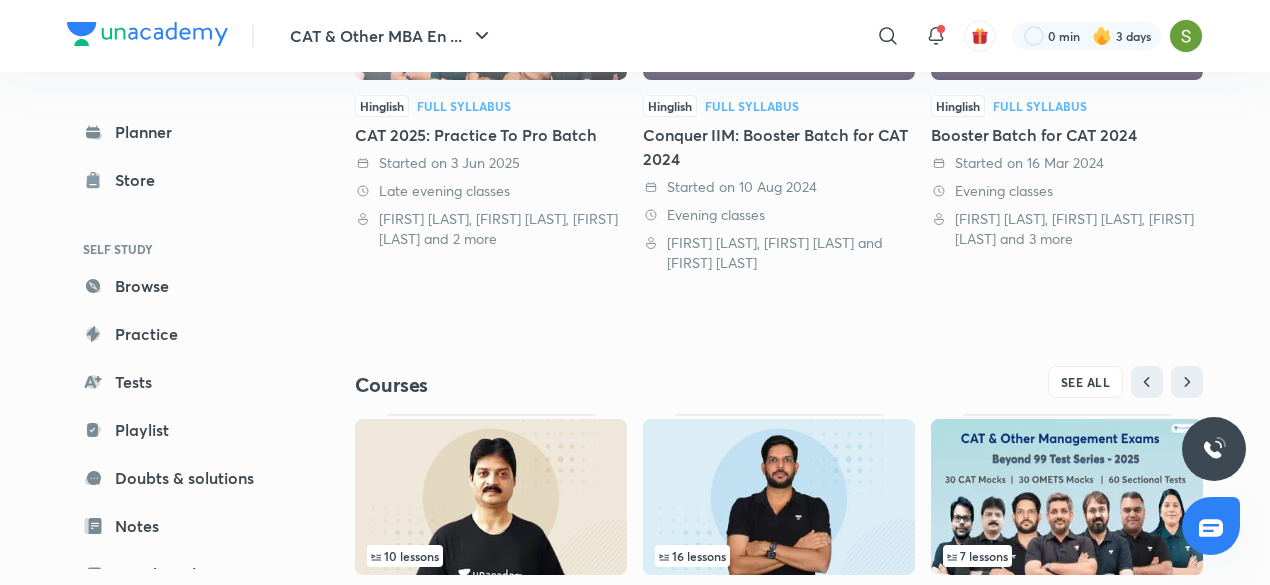 scroll, scrollTop: 617, scrollLeft: 0, axis: vertical 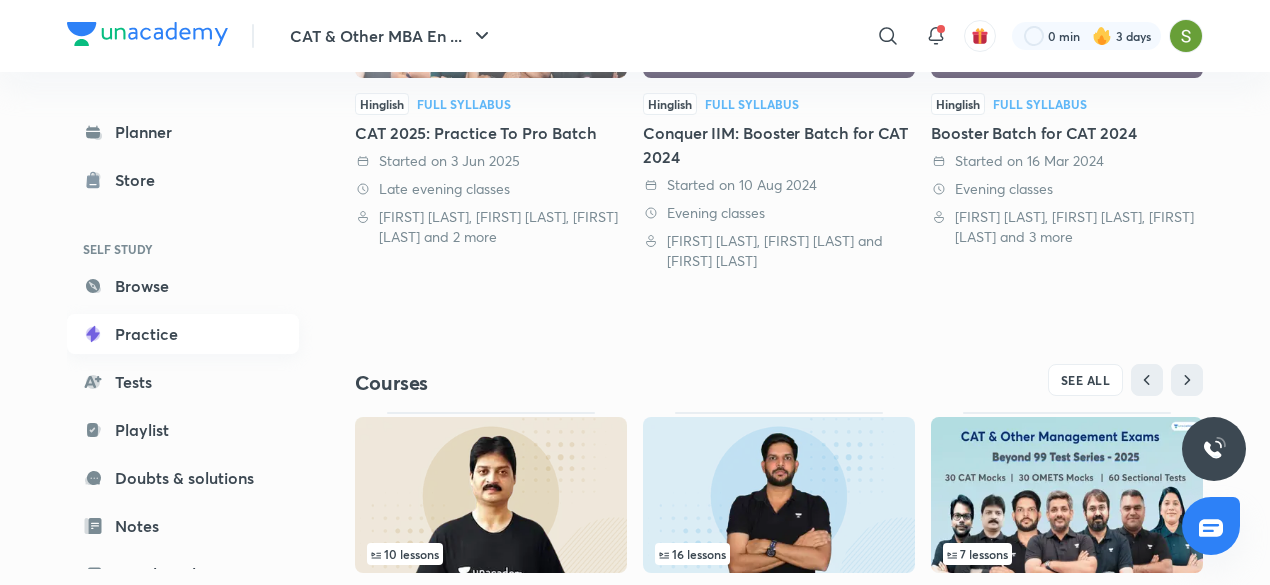 click on "Practice" at bounding box center [183, 334] 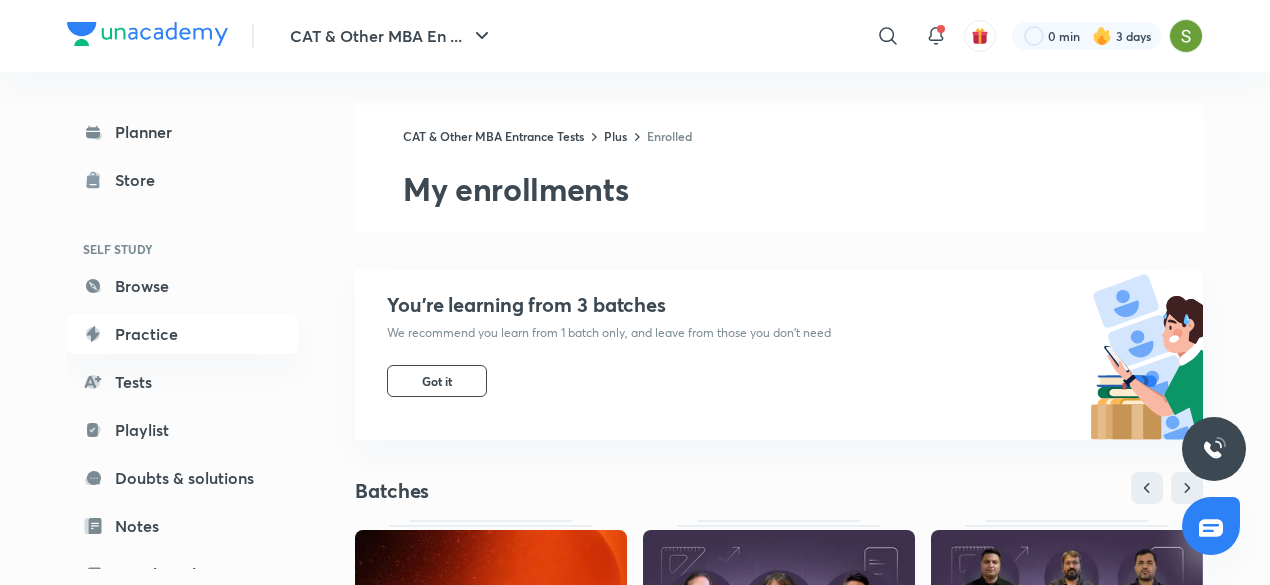 scroll, scrollTop: 0, scrollLeft: 0, axis: both 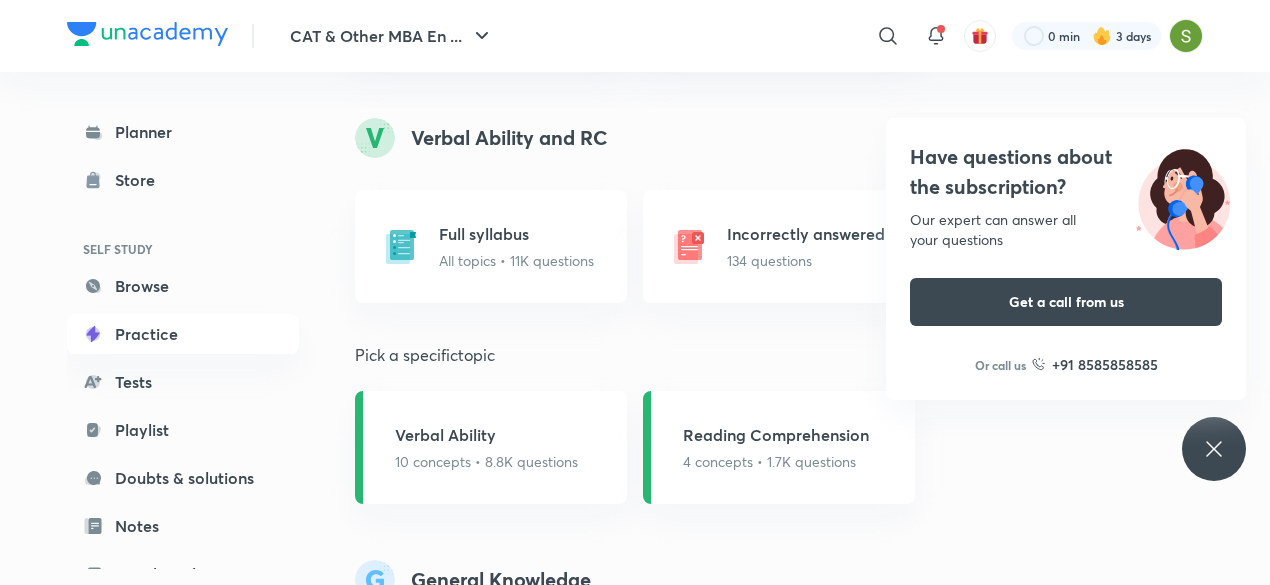 click on "Have questions about the subscription? Our expert can answer all your questions Get a call from us Or call us +91 8585858585" at bounding box center [1214, 449] 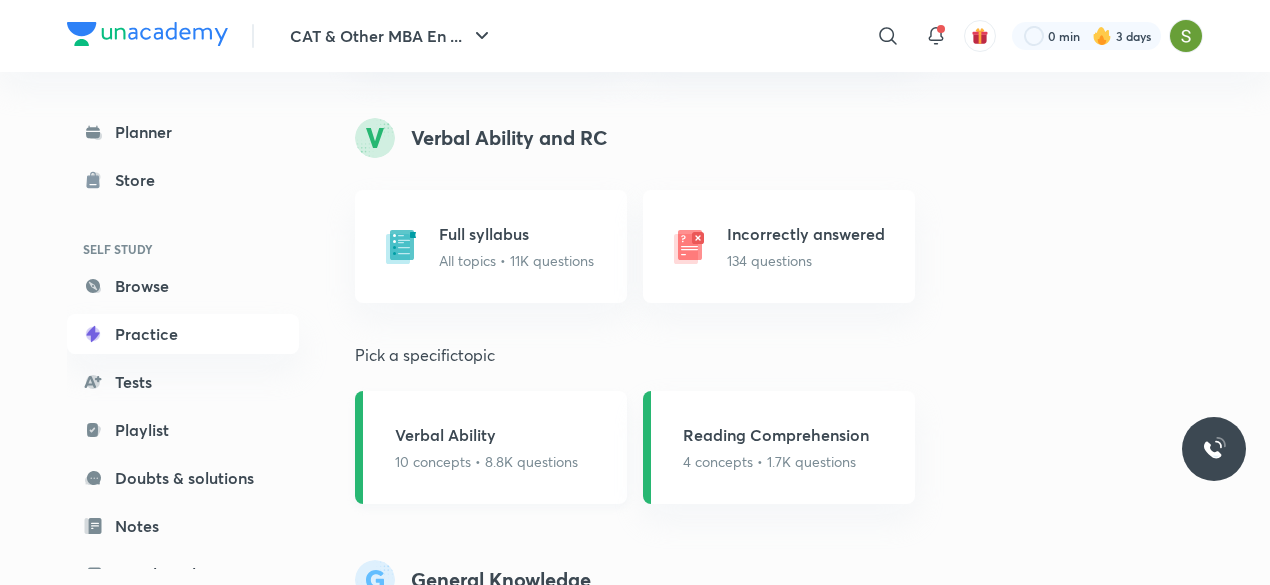click on "Verbal Ability" at bounding box center (486, 435) 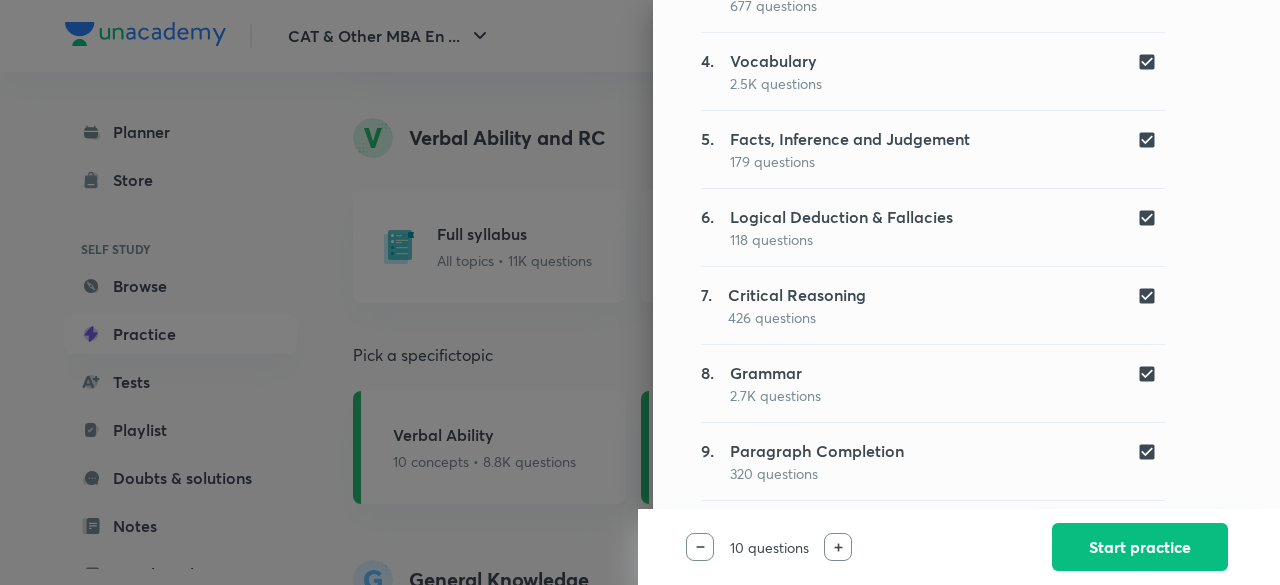 scroll, scrollTop: 538, scrollLeft: 0, axis: vertical 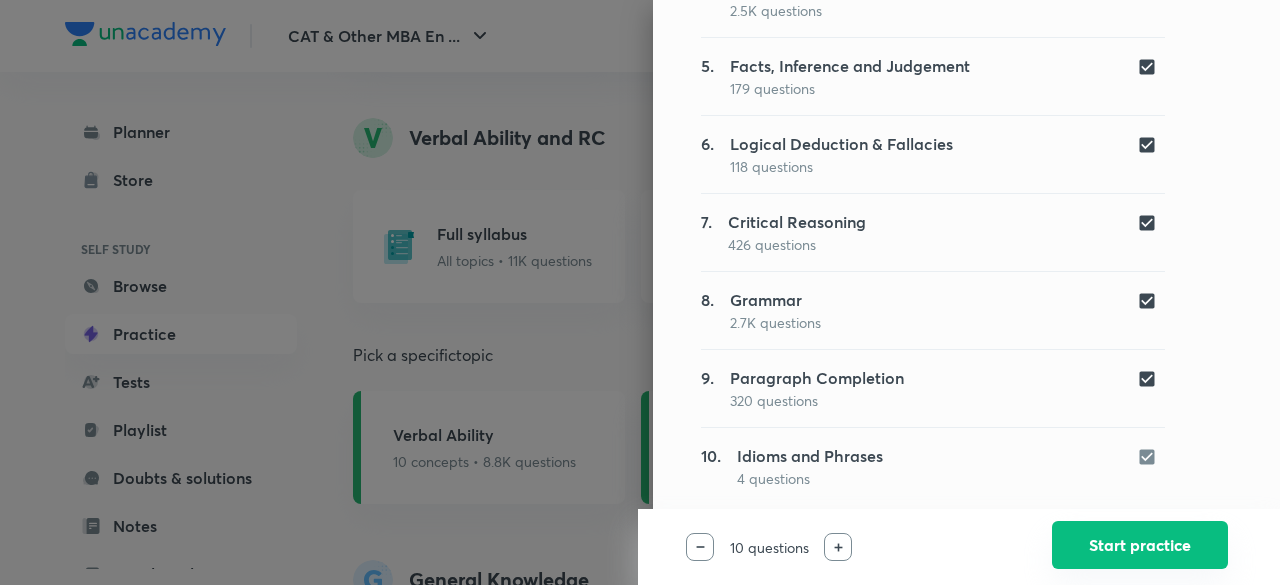 click on "Start practice" at bounding box center [1140, 545] 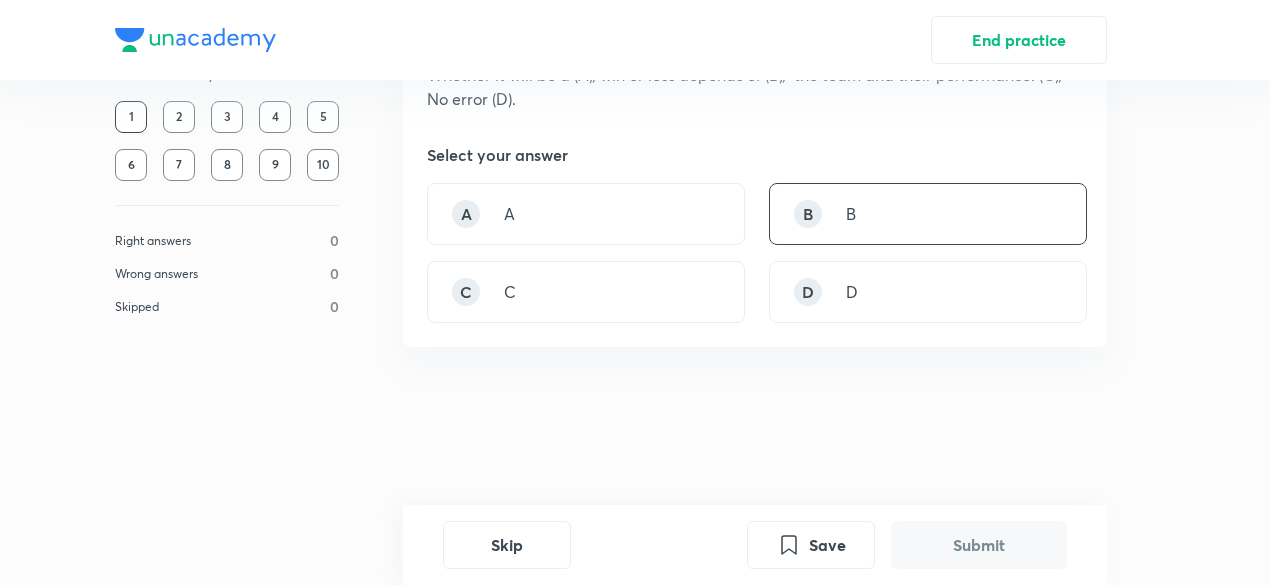 scroll, scrollTop: 0, scrollLeft: 0, axis: both 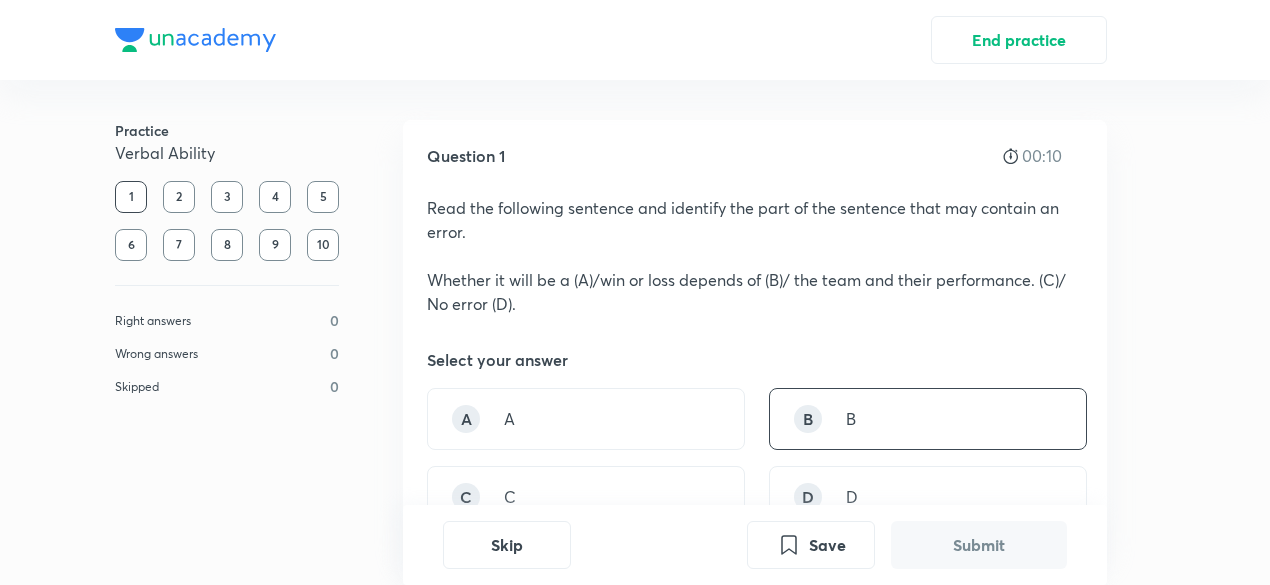 click on "B B" at bounding box center (928, 419) 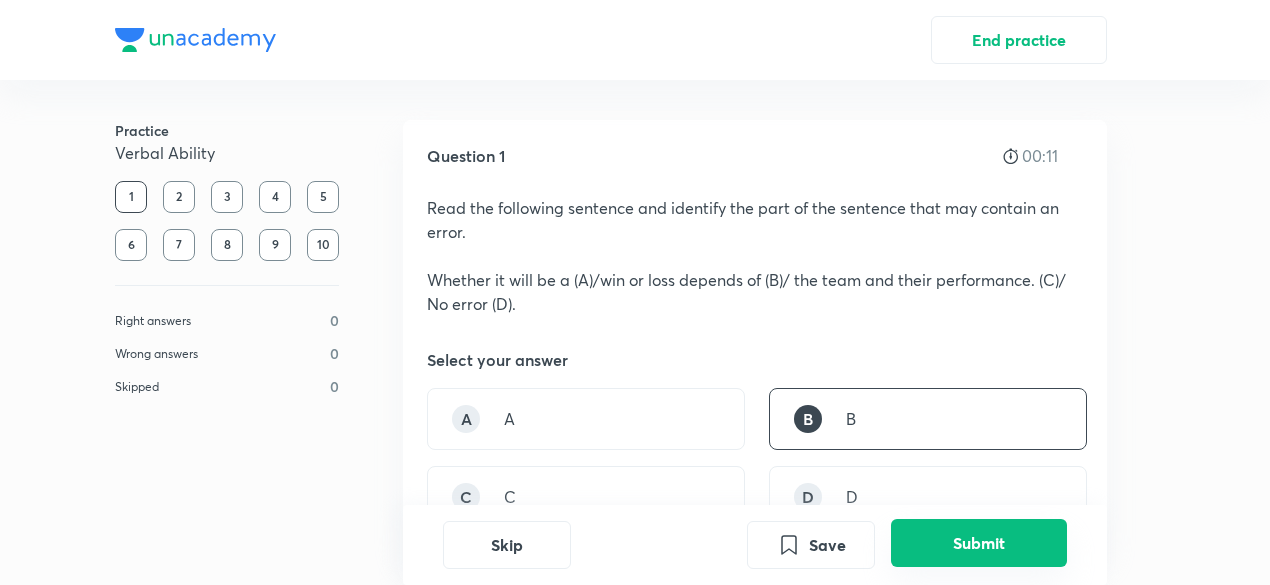 click on "Submit" at bounding box center [979, 543] 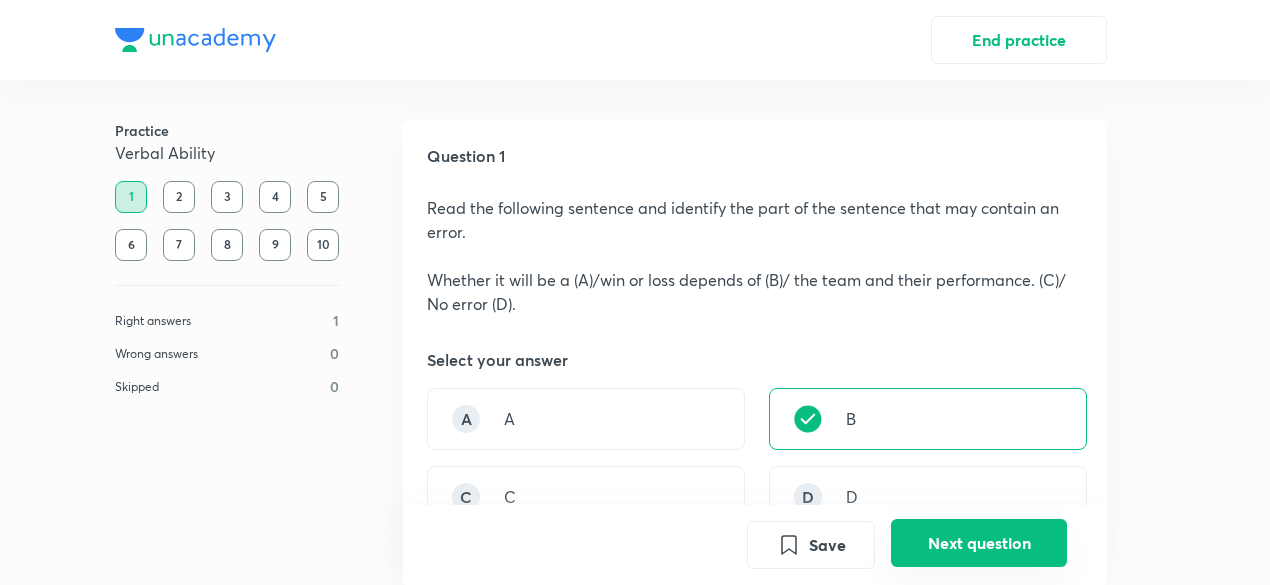 scroll, scrollTop: 590, scrollLeft: 0, axis: vertical 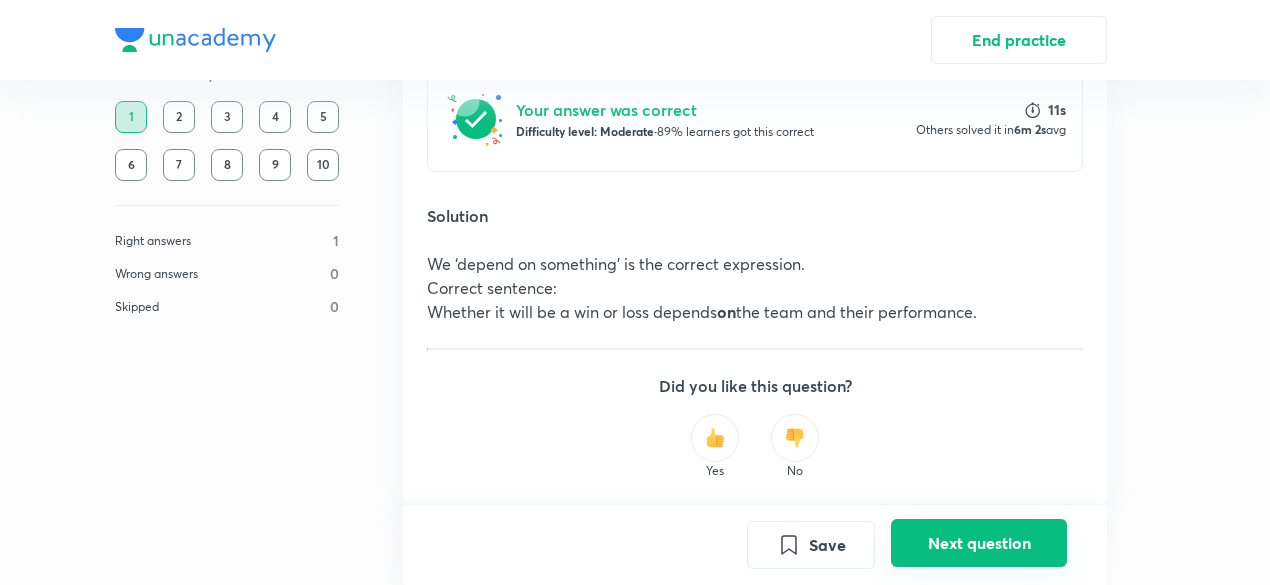 click on "Next question" at bounding box center (979, 543) 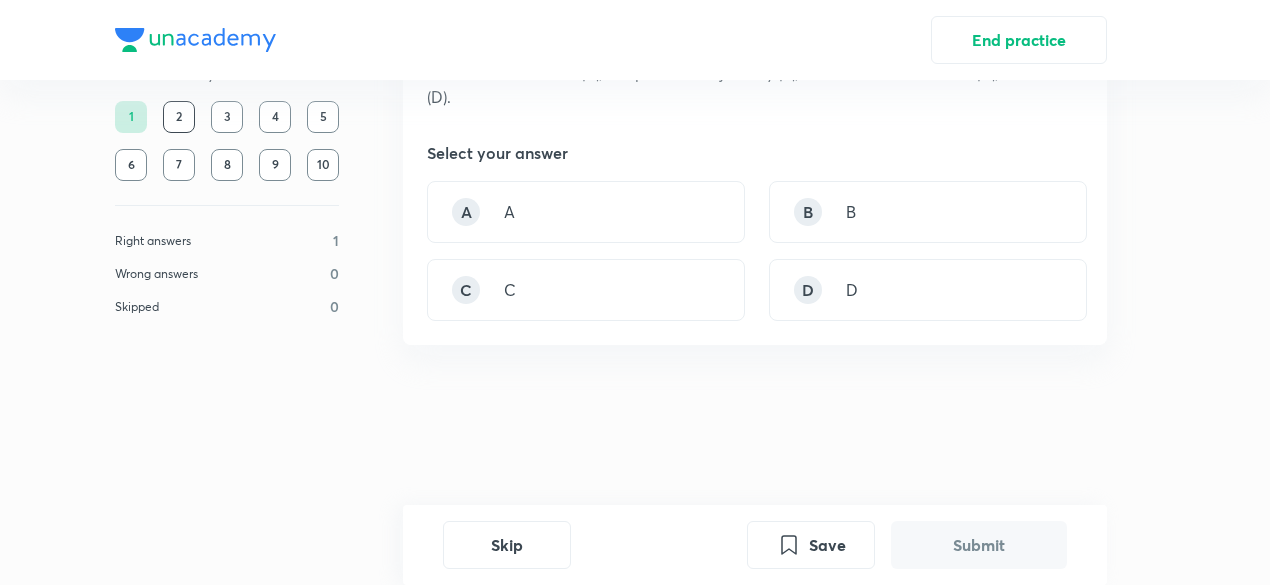 scroll, scrollTop: 0, scrollLeft: 0, axis: both 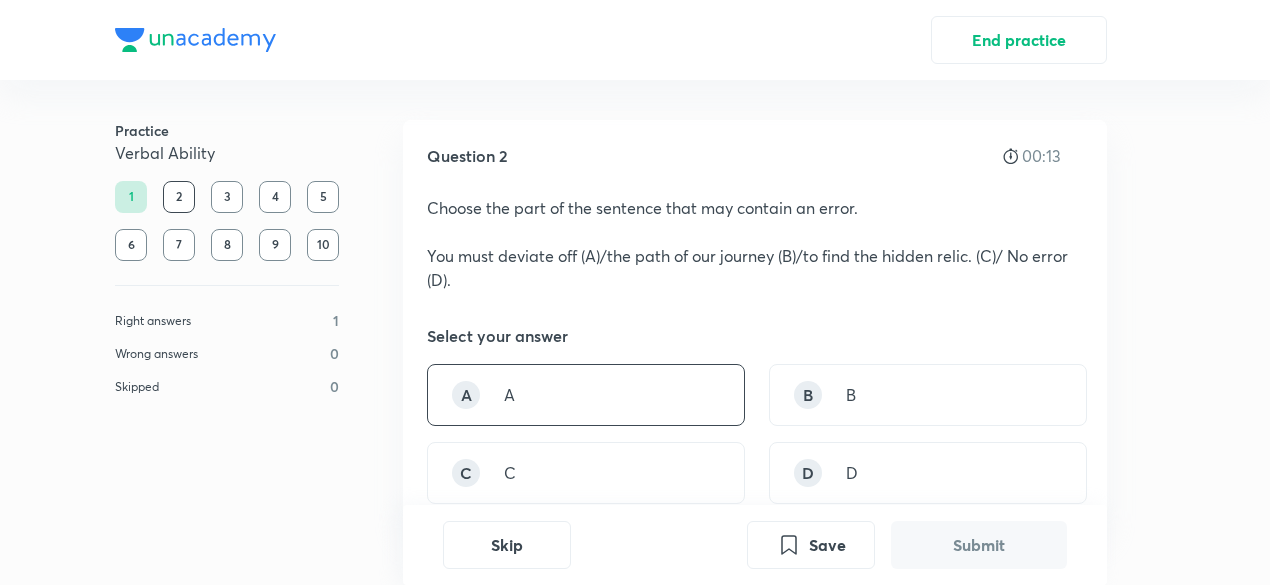 click on "A A" at bounding box center (586, 395) 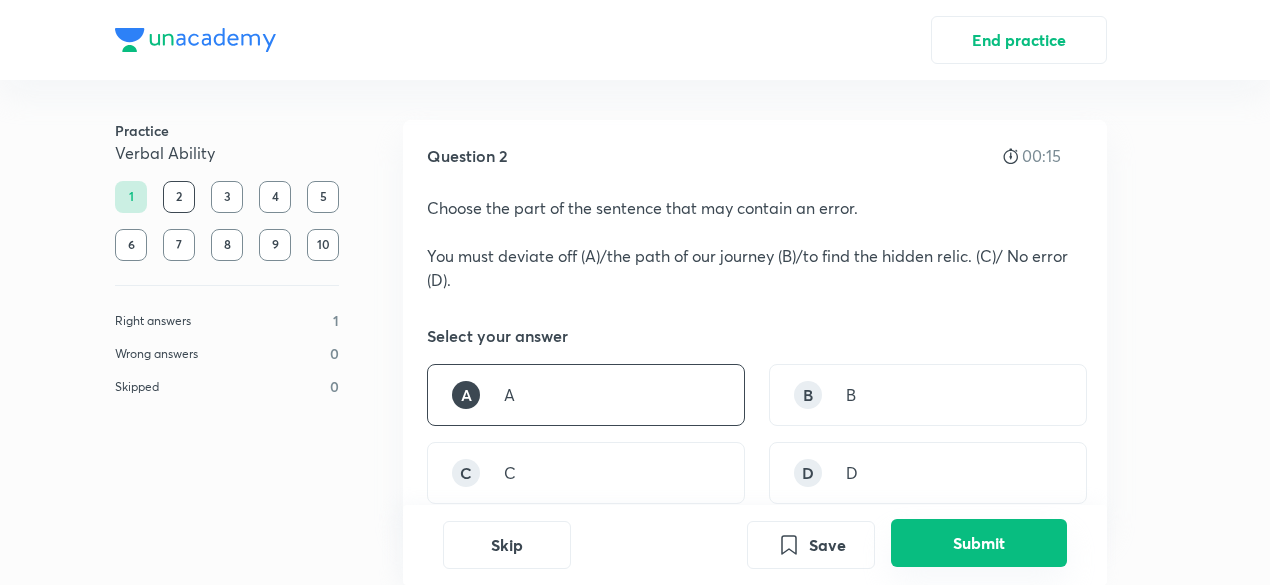 click on "Submit" at bounding box center (979, 543) 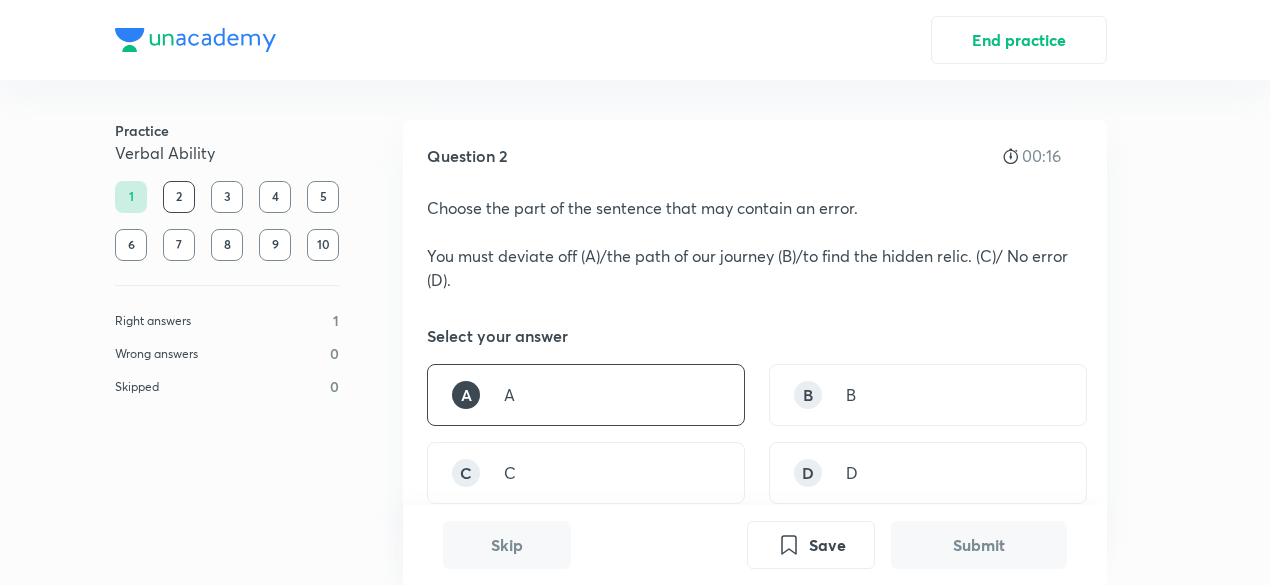 scroll, scrollTop: 566, scrollLeft: 0, axis: vertical 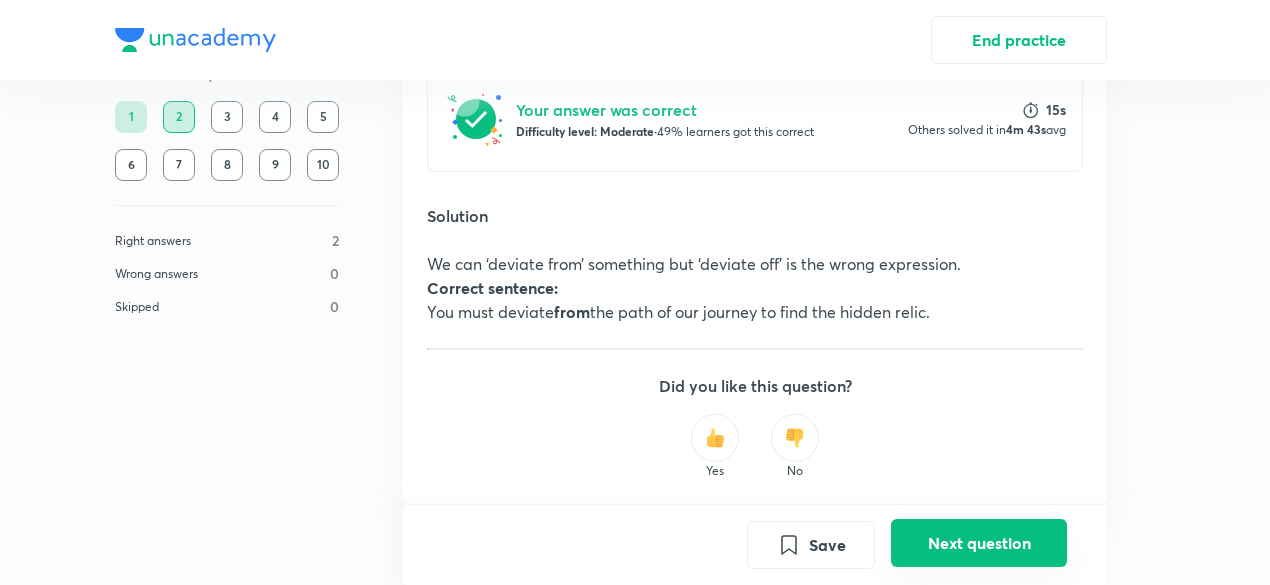 click on "Next question" at bounding box center [979, 543] 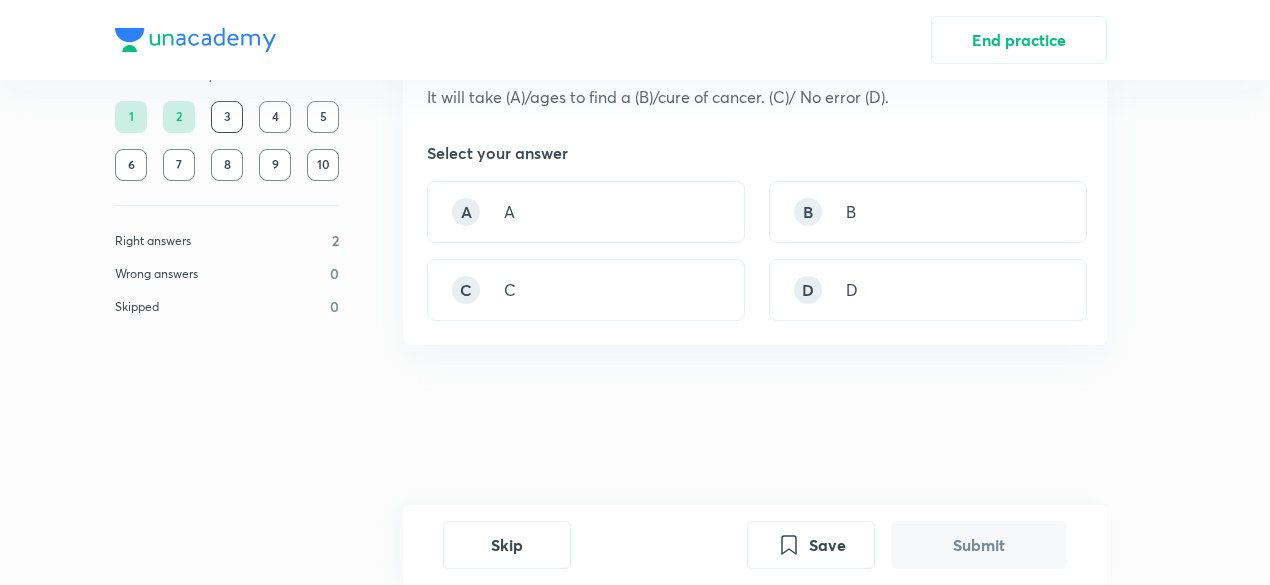 scroll, scrollTop: 0, scrollLeft: 0, axis: both 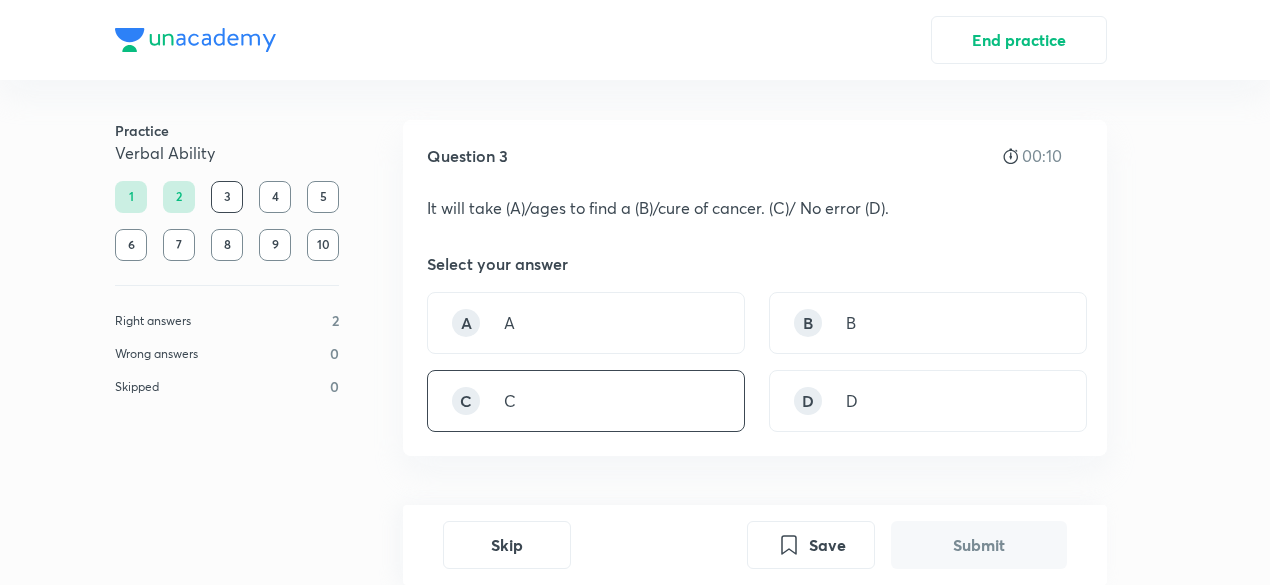 click on "C C" at bounding box center [586, 401] 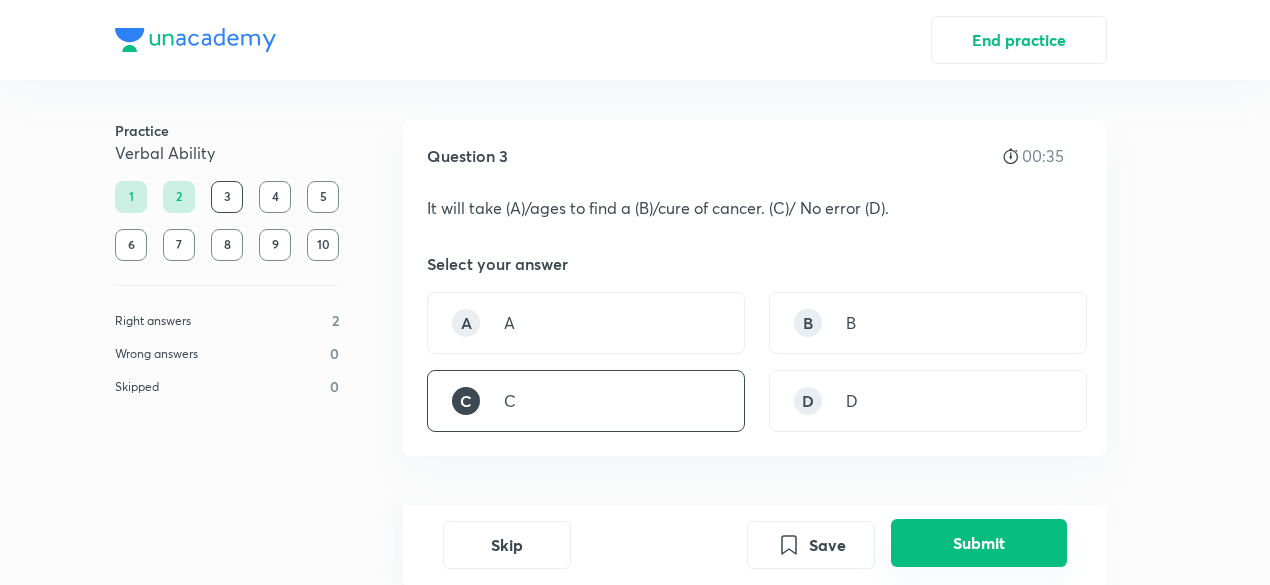 click on "Submit" at bounding box center (979, 543) 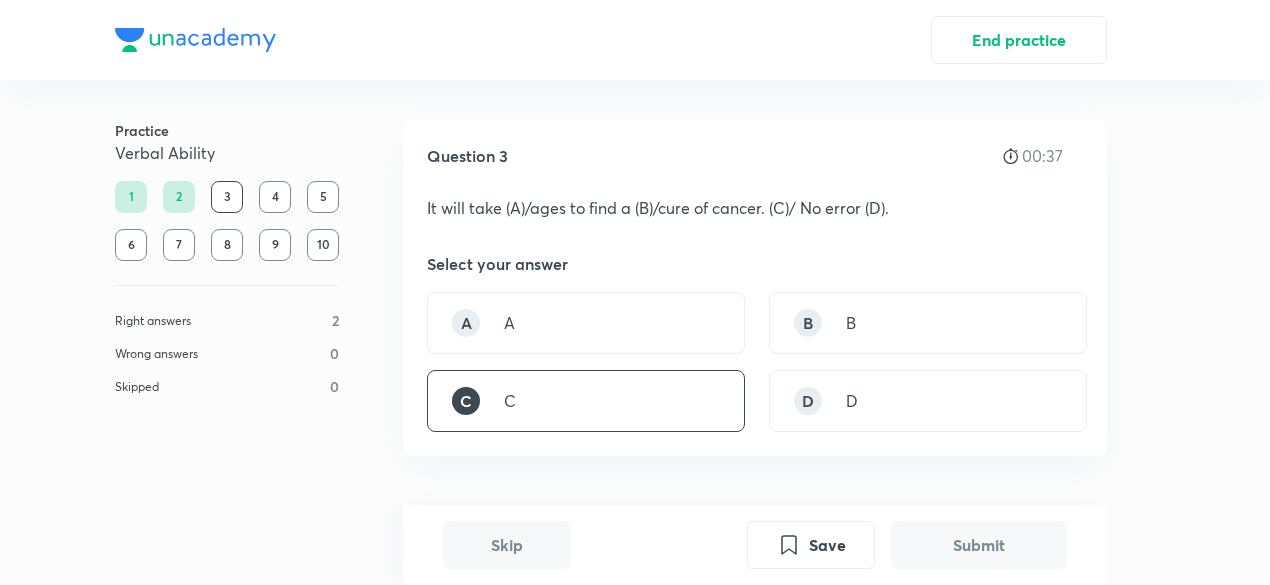 scroll, scrollTop: 494, scrollLeft: 0, axis: vertical 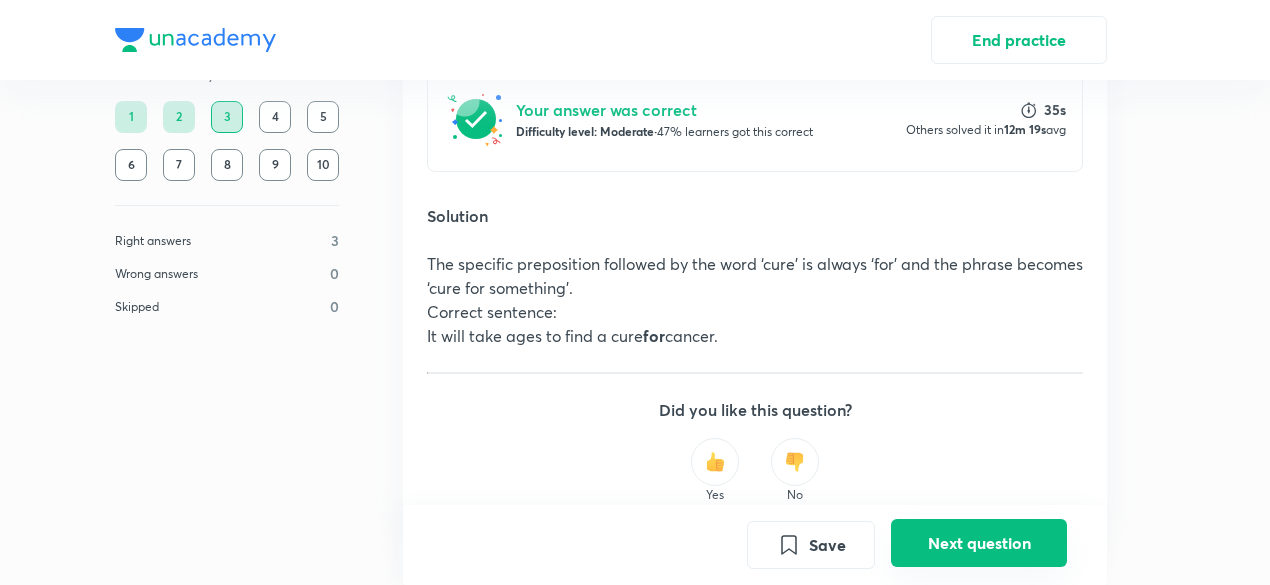 click on "Next question" at bounding box center (979, 543) 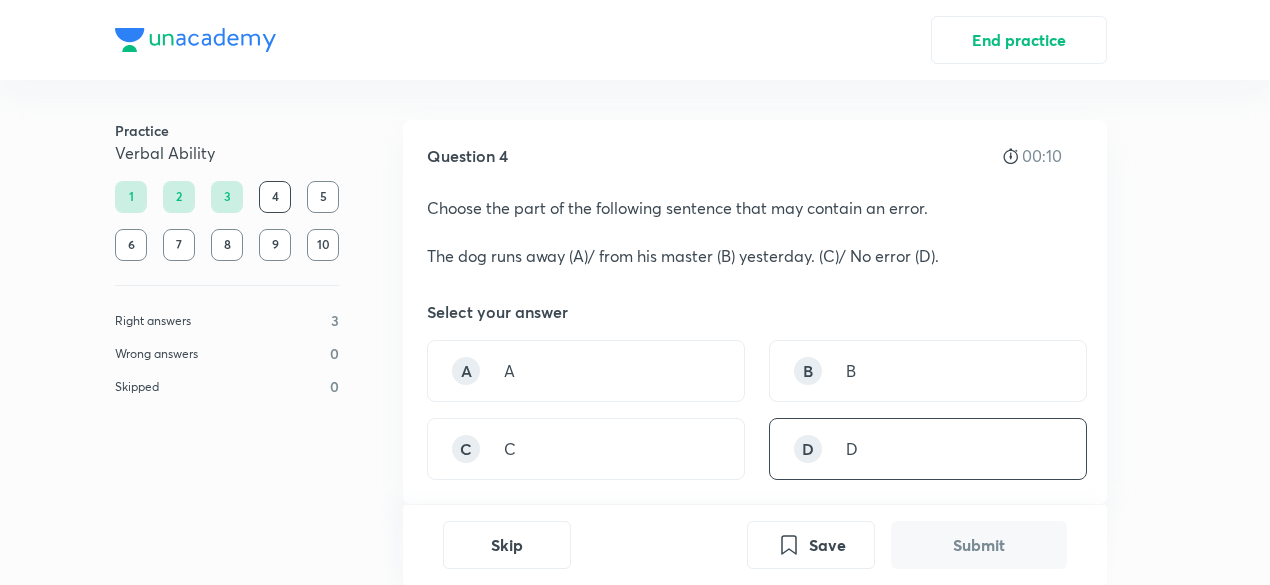 click on "D D" at bounding box center [928, 449] 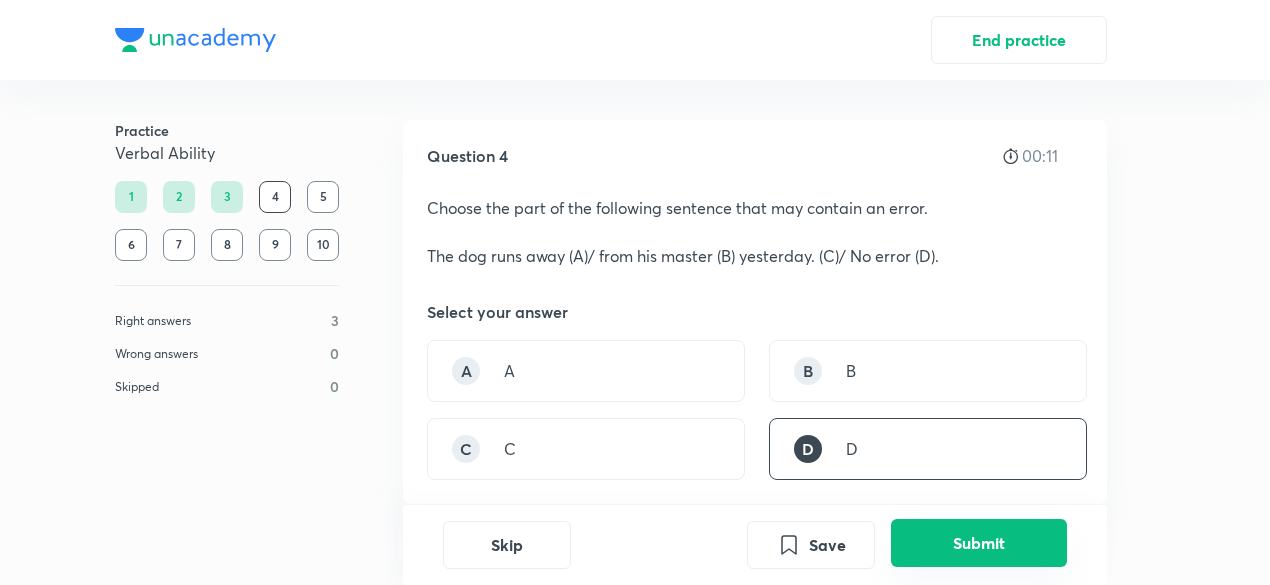 click on "Submit" at bounding box center [979, 543] 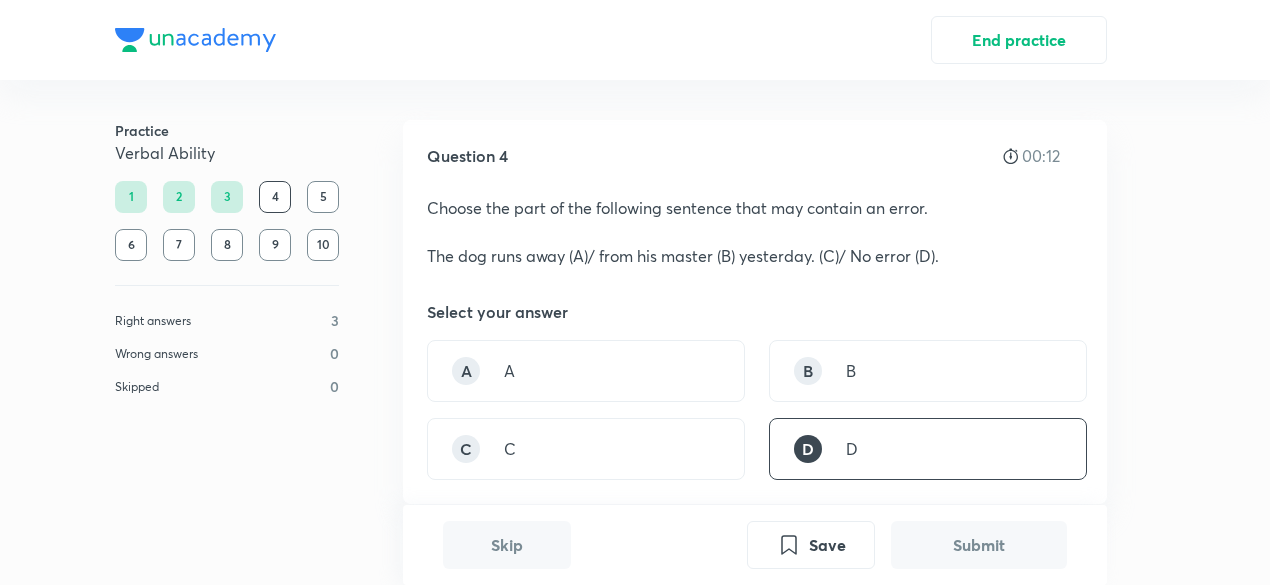 scroll, scrollTop: 542, scrollLeft: 0, axis: vertical 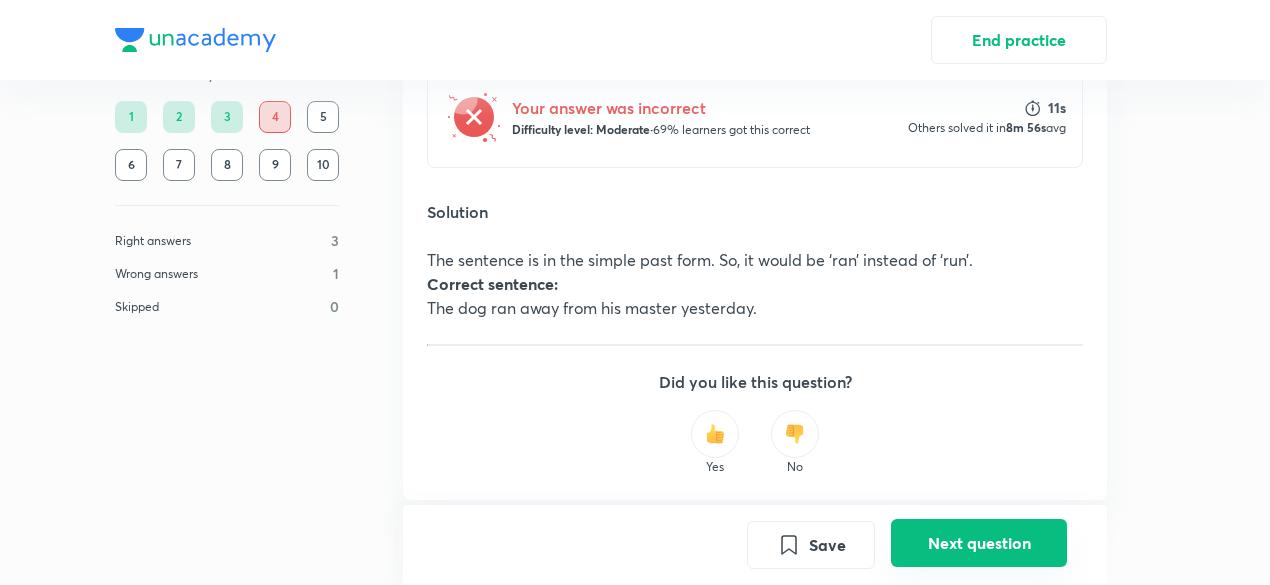 click on "Next question" at bounding box center [979, 543] 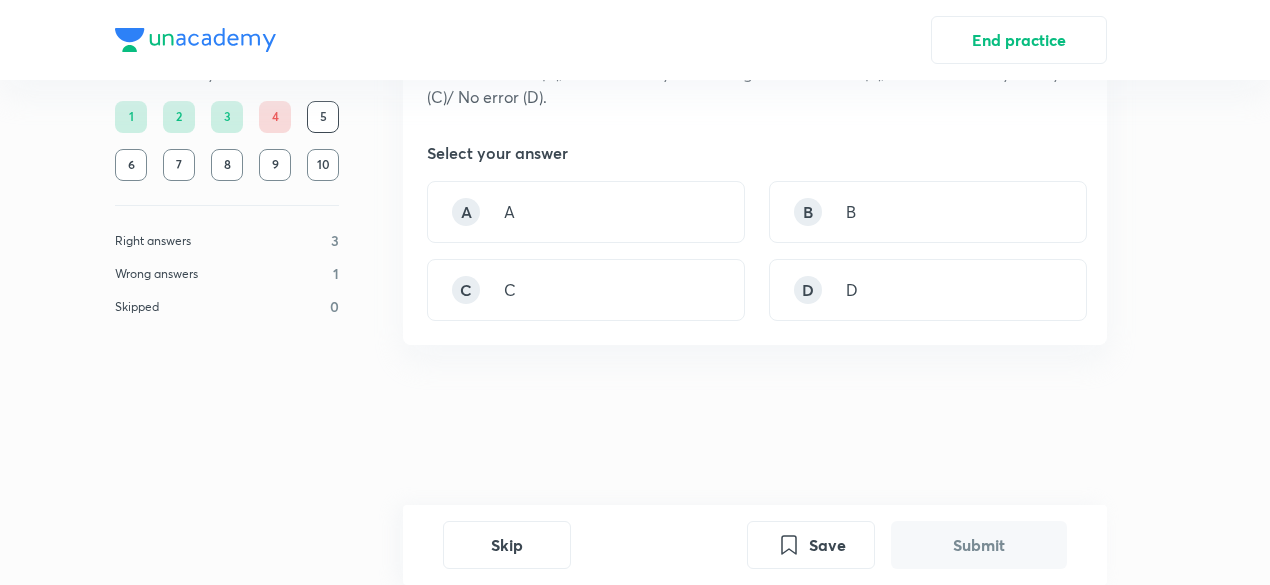 scroll, scrollTop: 0, scrollLeft: 0, axis: both 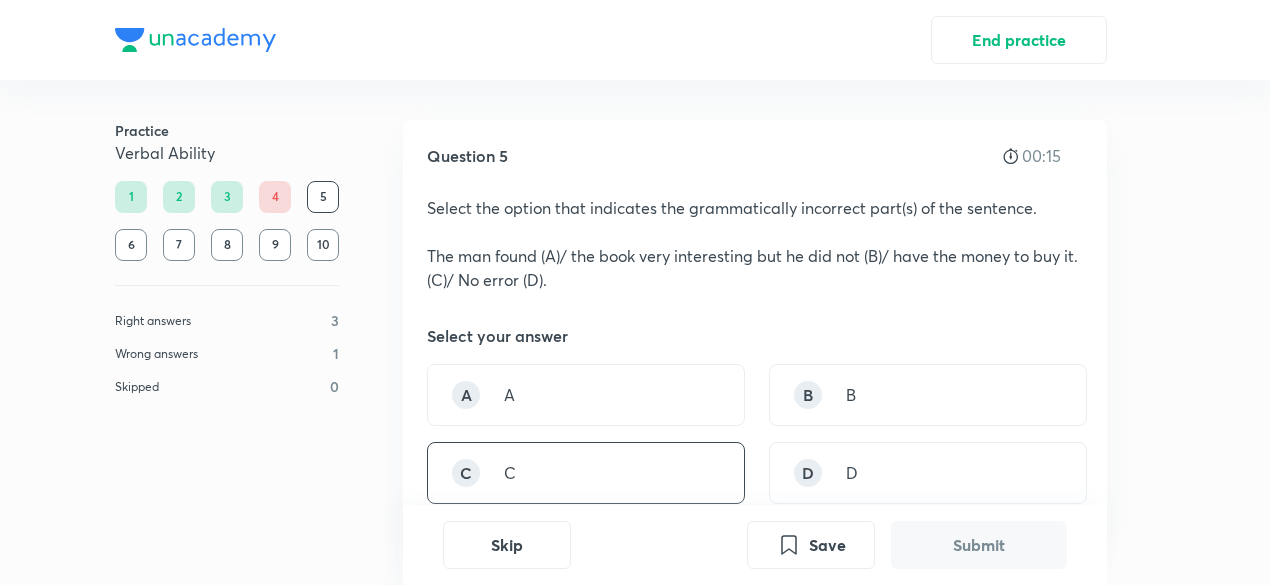 click on "C C" at bounding box center (586, 473) 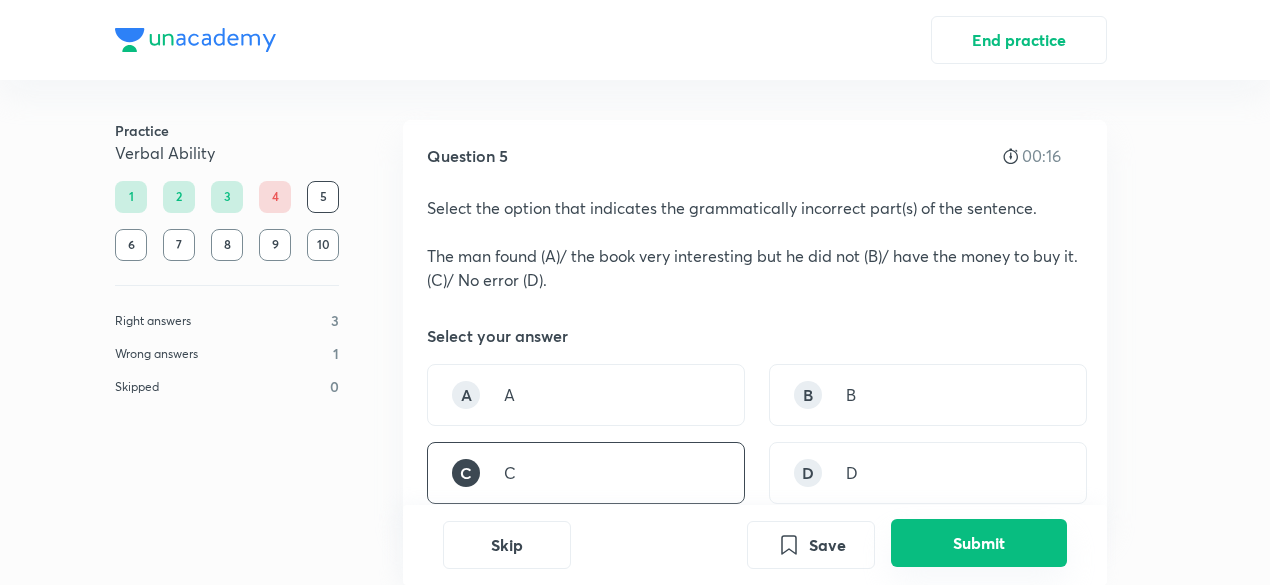click on "Submit" at bounding box center [979, 543] 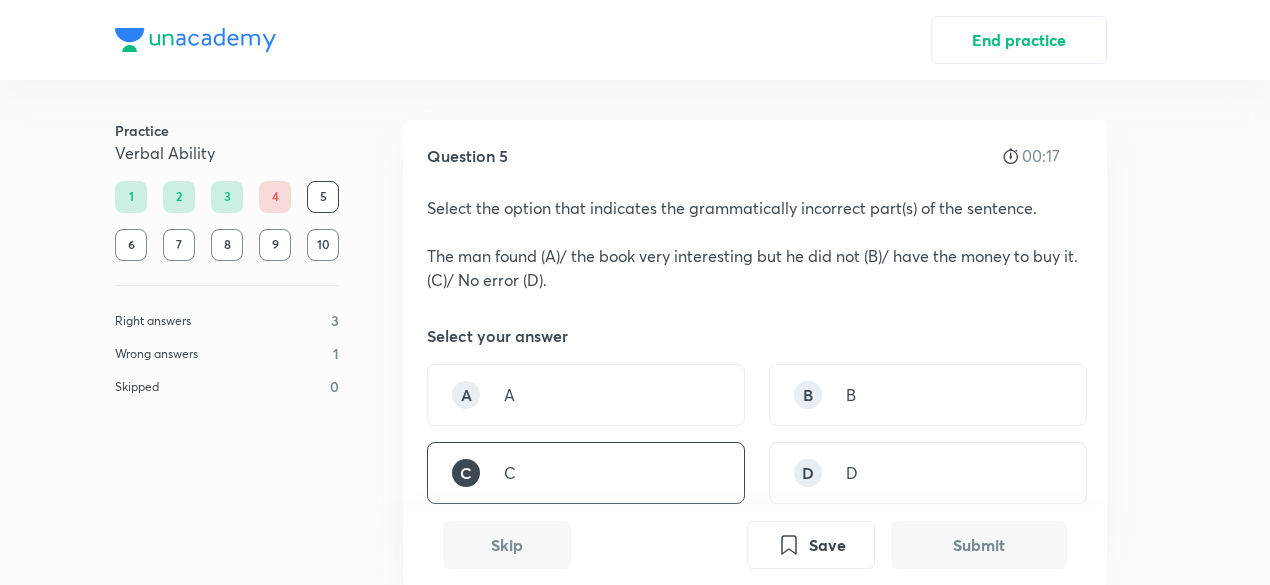 scroll, scrollTop: 566, scrollLeft: 0, axis: vertical 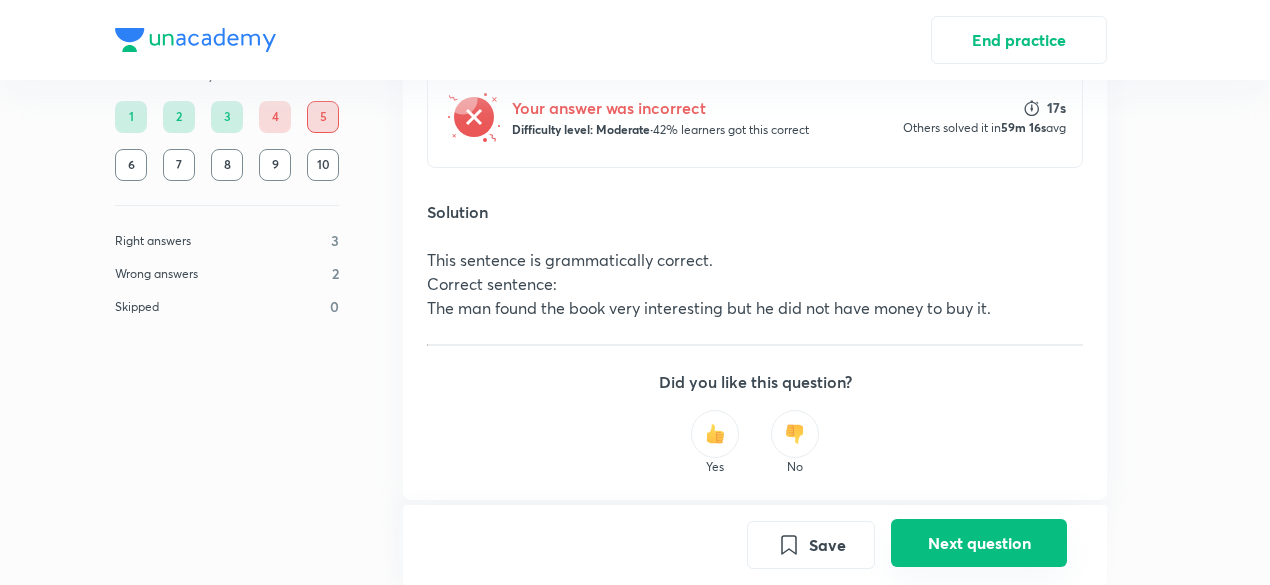 click on "Next question" at bounding box center (979, 543) 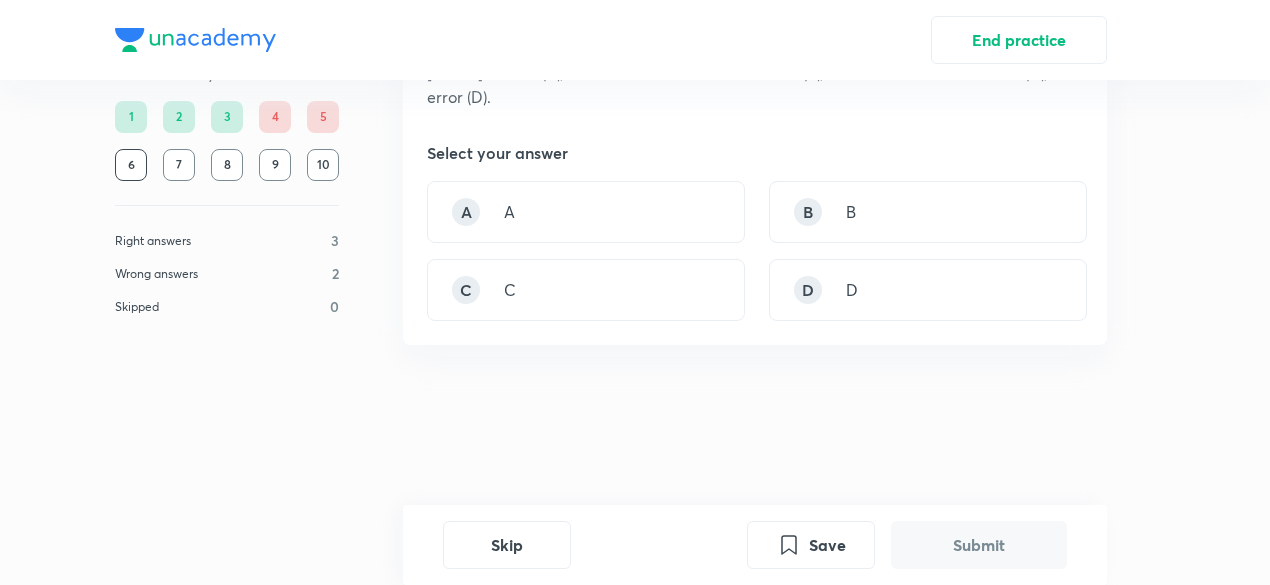 scroll, scrollTop: 0, scrollLeft: 0, axis: both 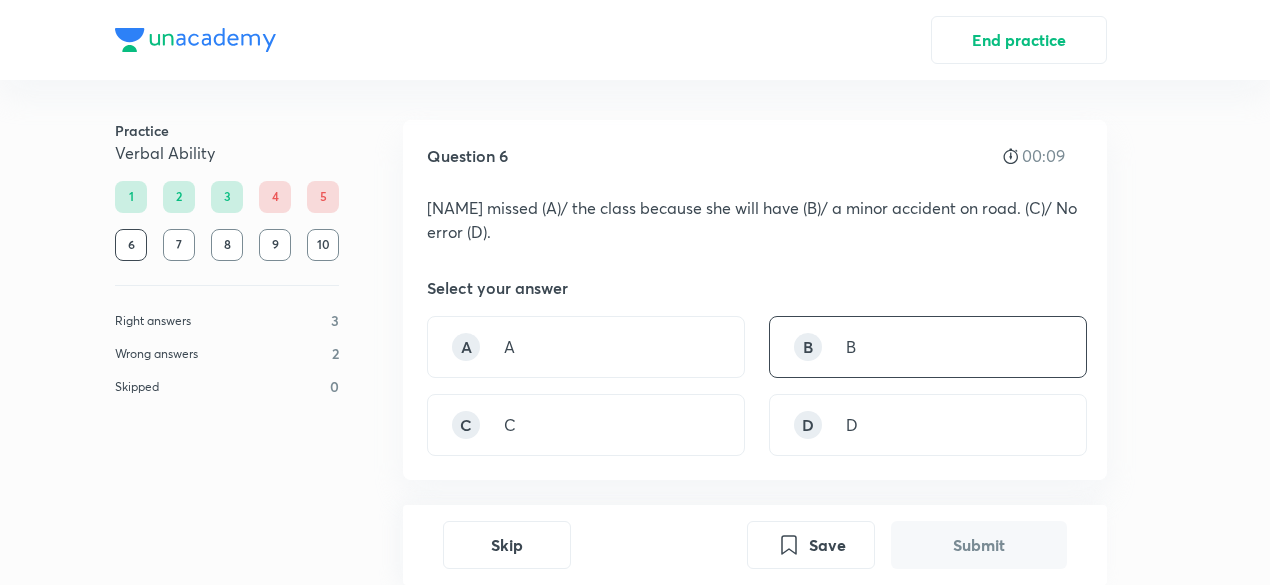 click on "B B" at bounding box center (928, 347) 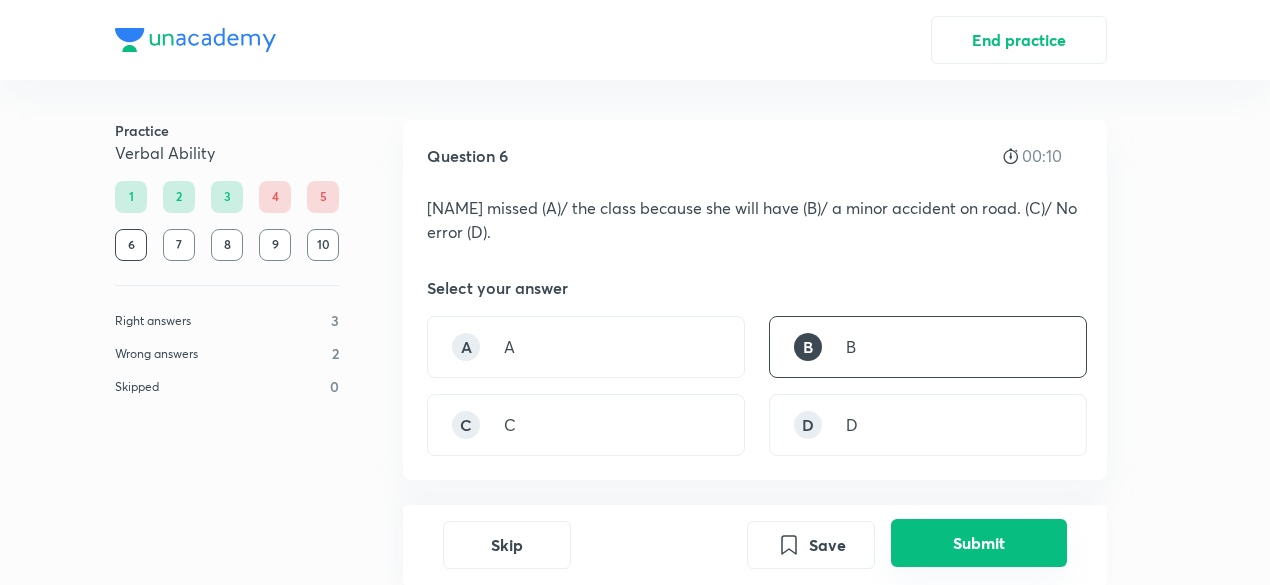 click on "Submit" at bounding box center (979, 543) 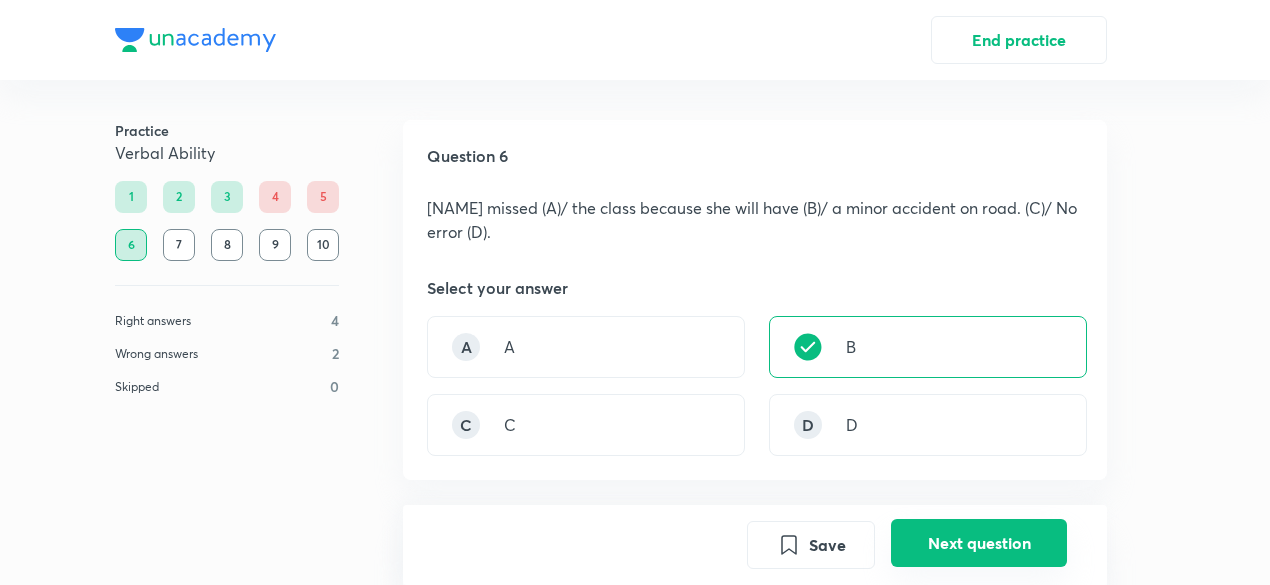 scroll, scrollTop: 518, scrollLeft: 0, axis: vertical 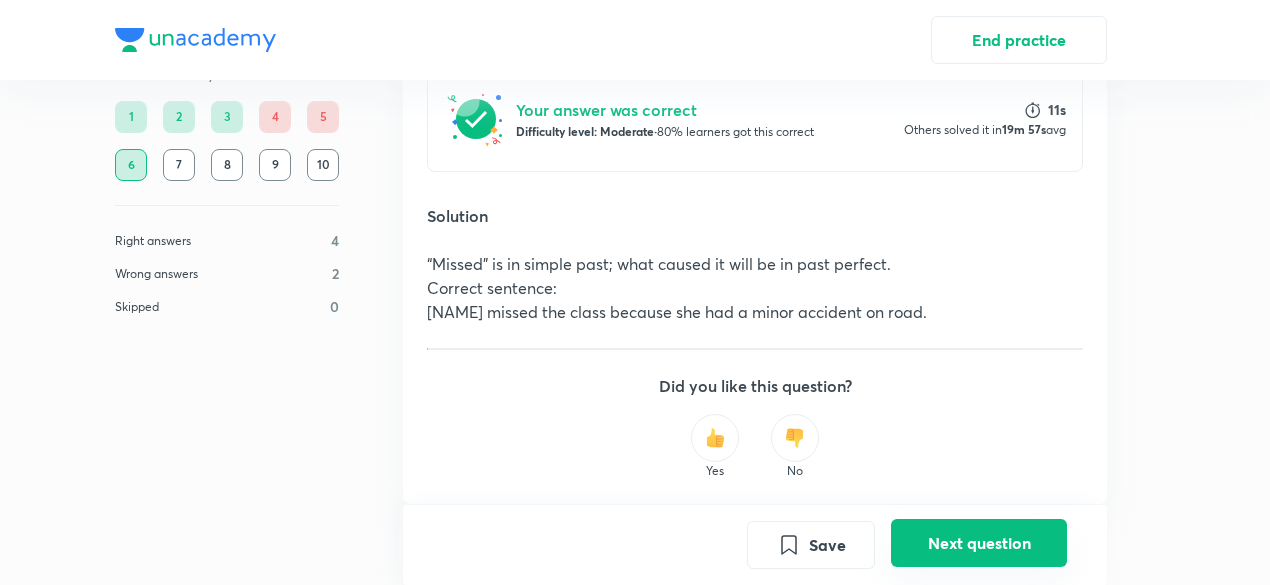 click on "Next question" at bounding box center (979, 543) 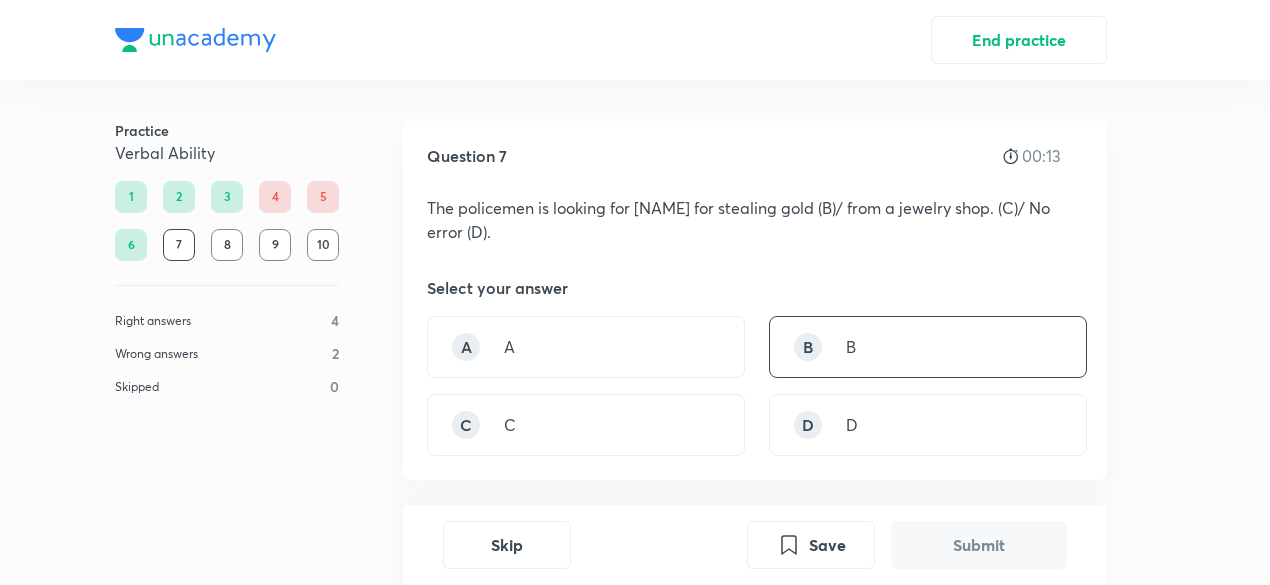 click on "B B" at bounding box center (928, 347) 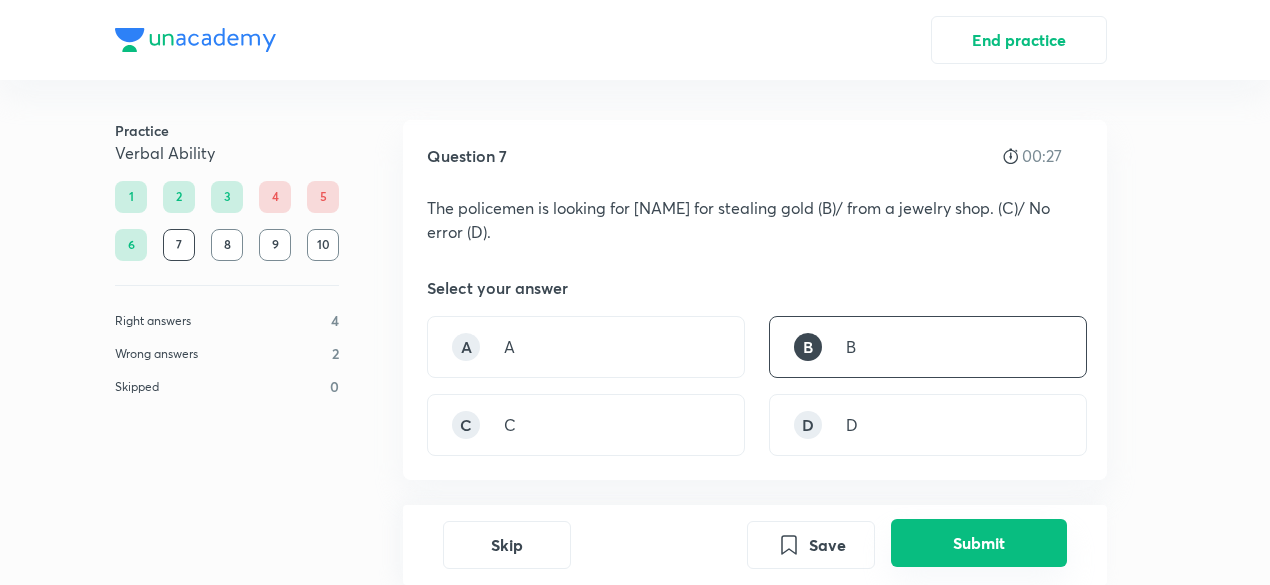 click on "Submit" at bounding box center [979, 543] 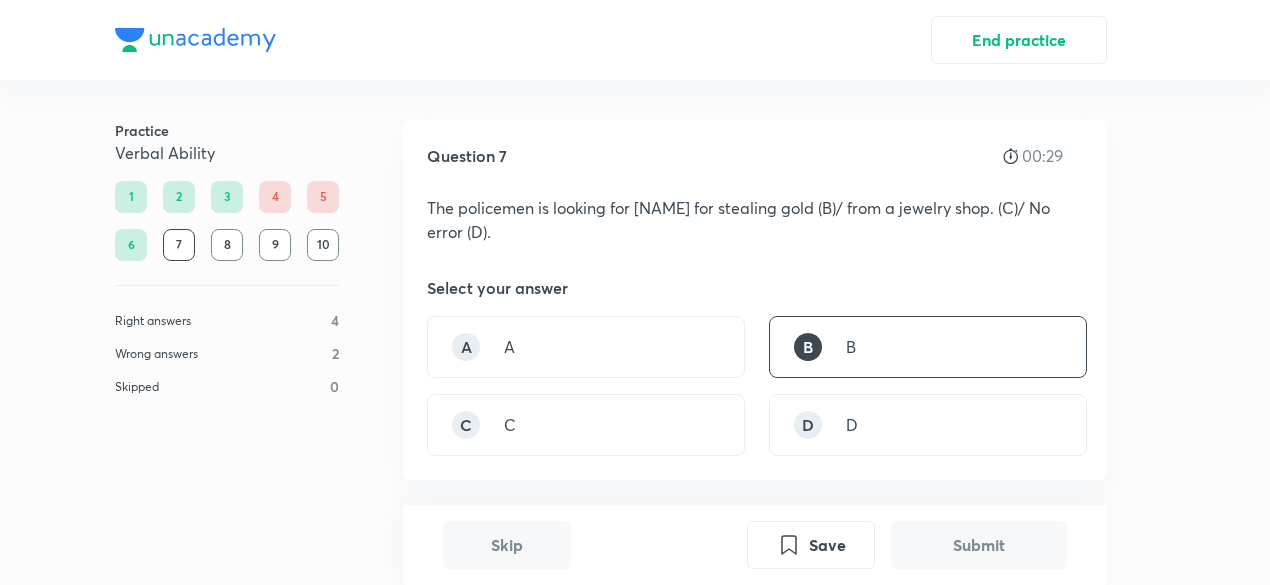 scroll, scrollTop: 518, scrollLeft: 0, axis: vertical 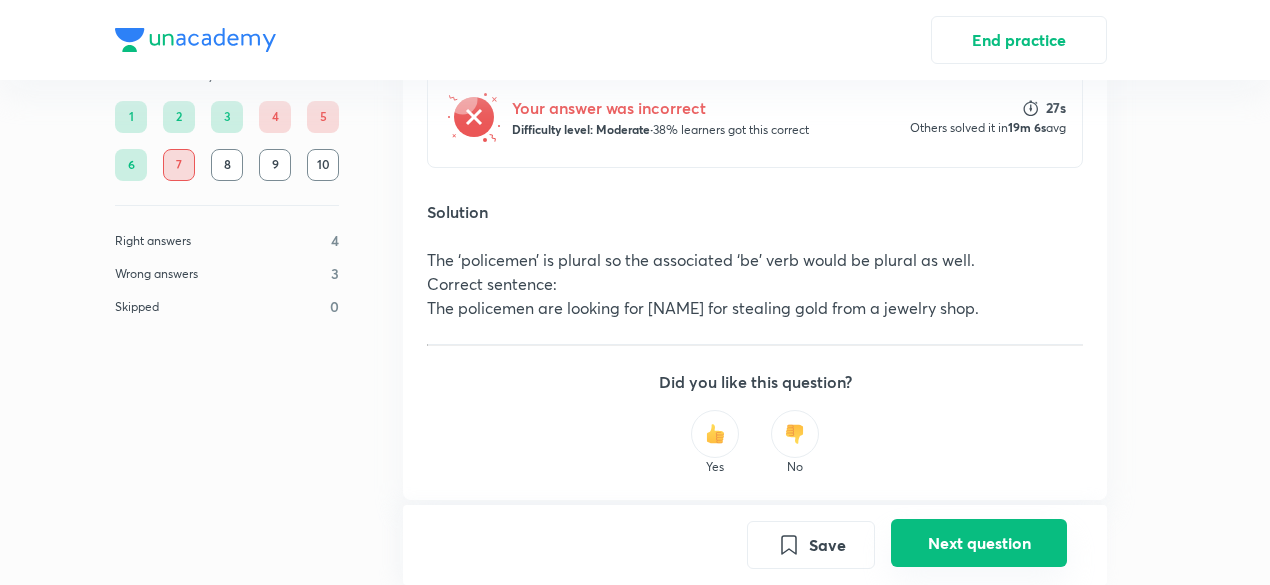 click on "Next question" at bounding box center (979, 543) 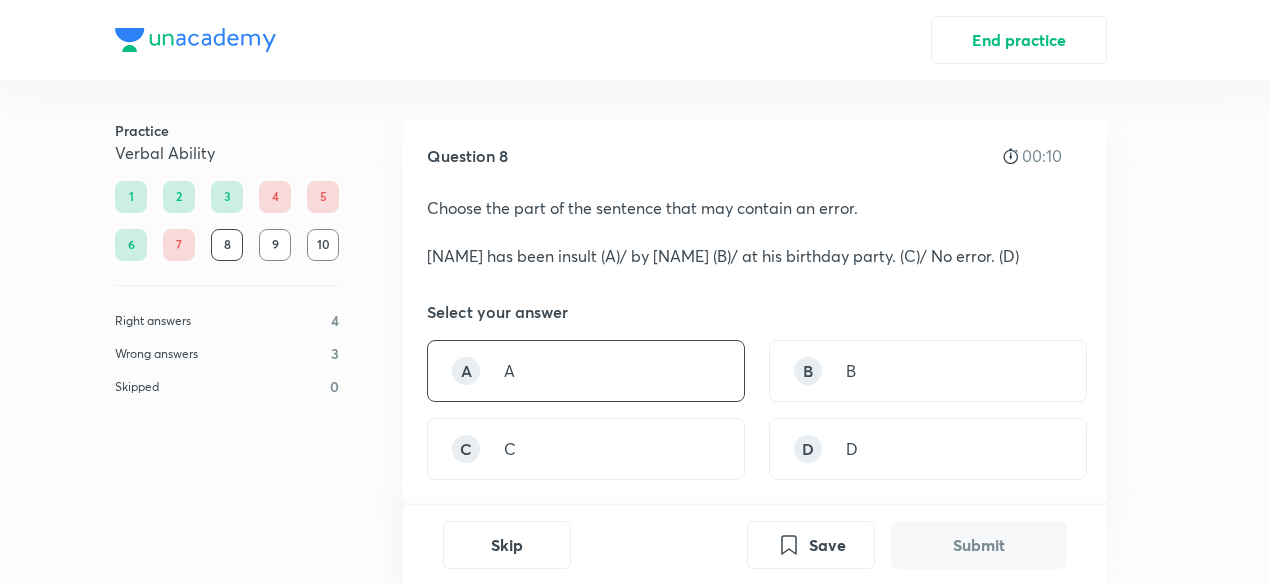 click on "A A" at bounding box center (586, 371) 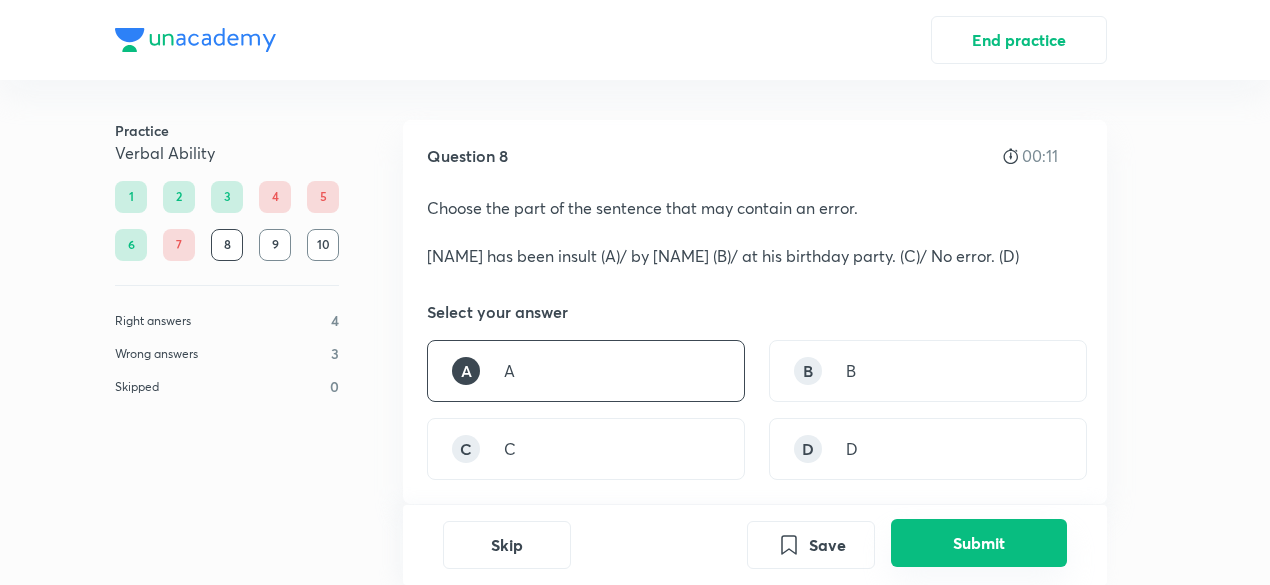 click on "Submit" at bounding box center (979, 543) 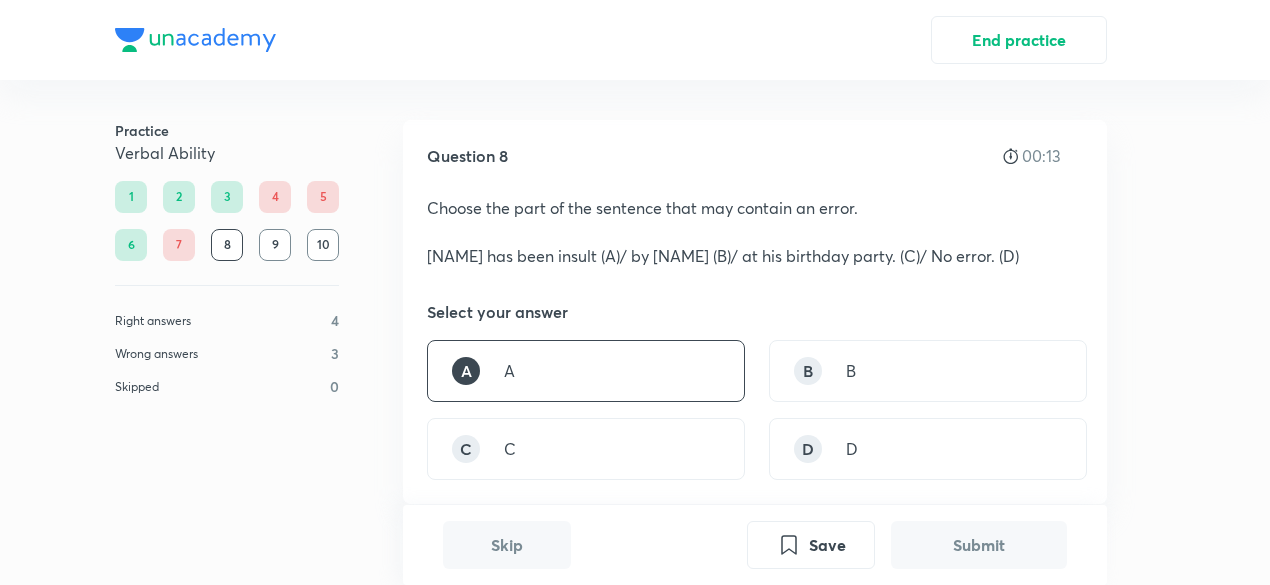scroll, scrollTop: 542, scrollLeft: 0, axis: vertical 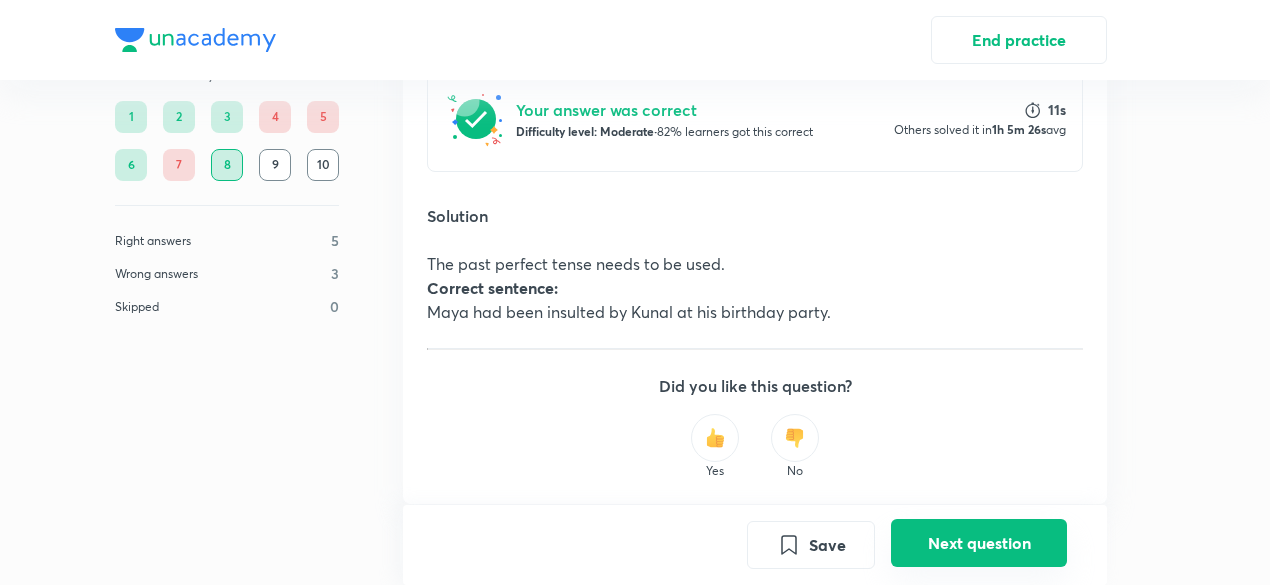 click on "Next question" at bounding box center (979, 543) 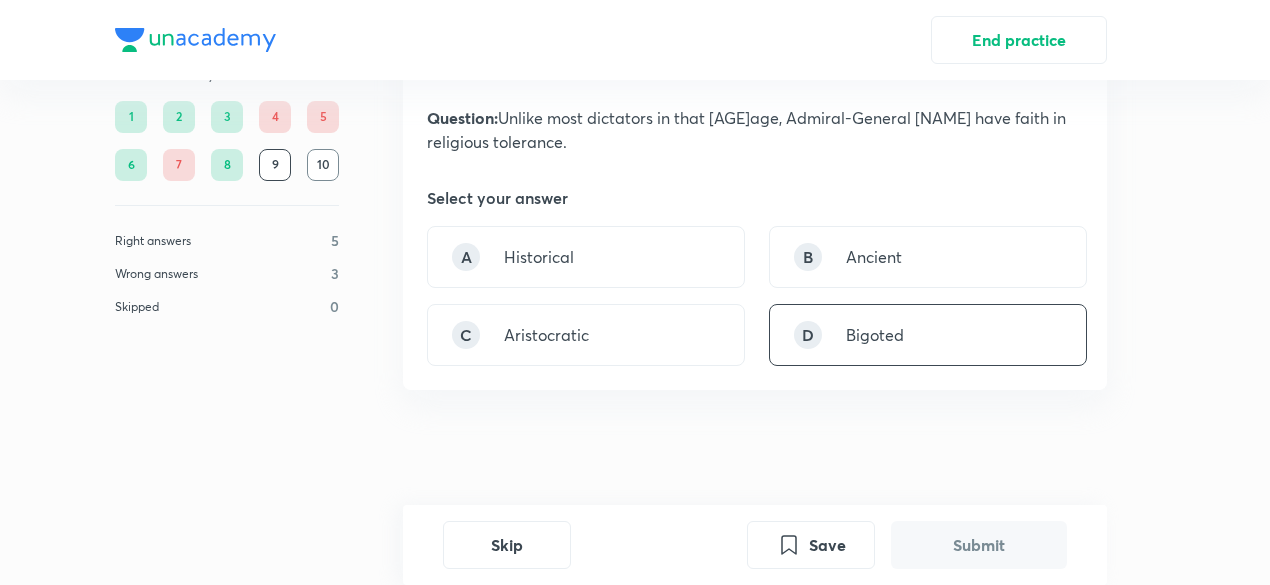 scroll, scrollTop: 32, scrollLeft: 0, axis: vertical 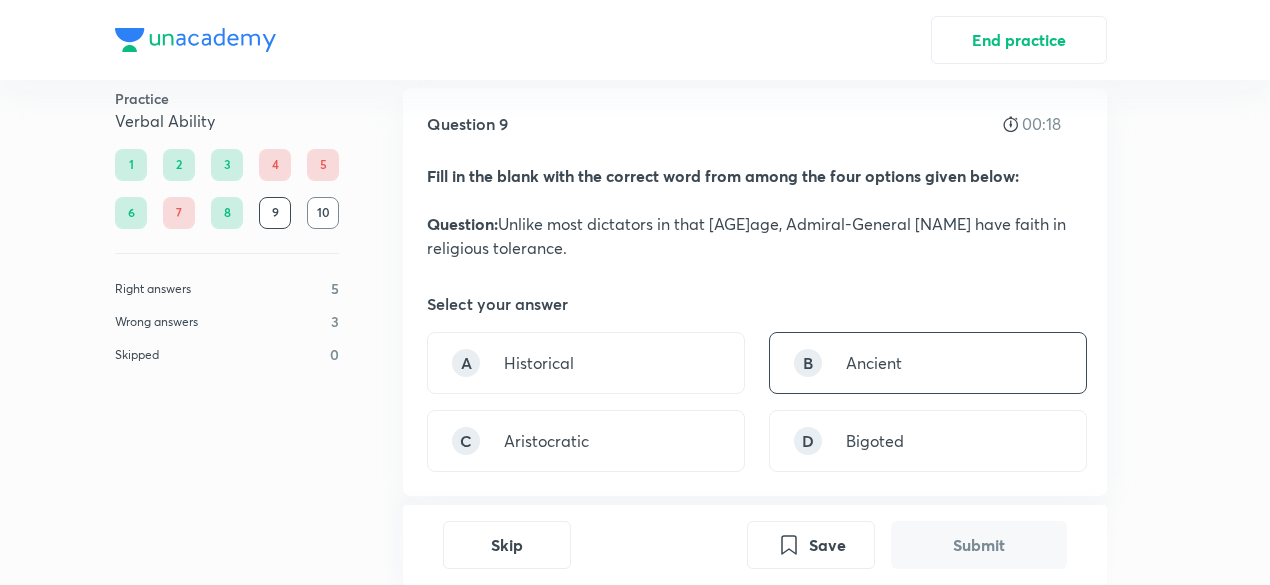 click on "B Ancient" at bounding box center (928, 363) 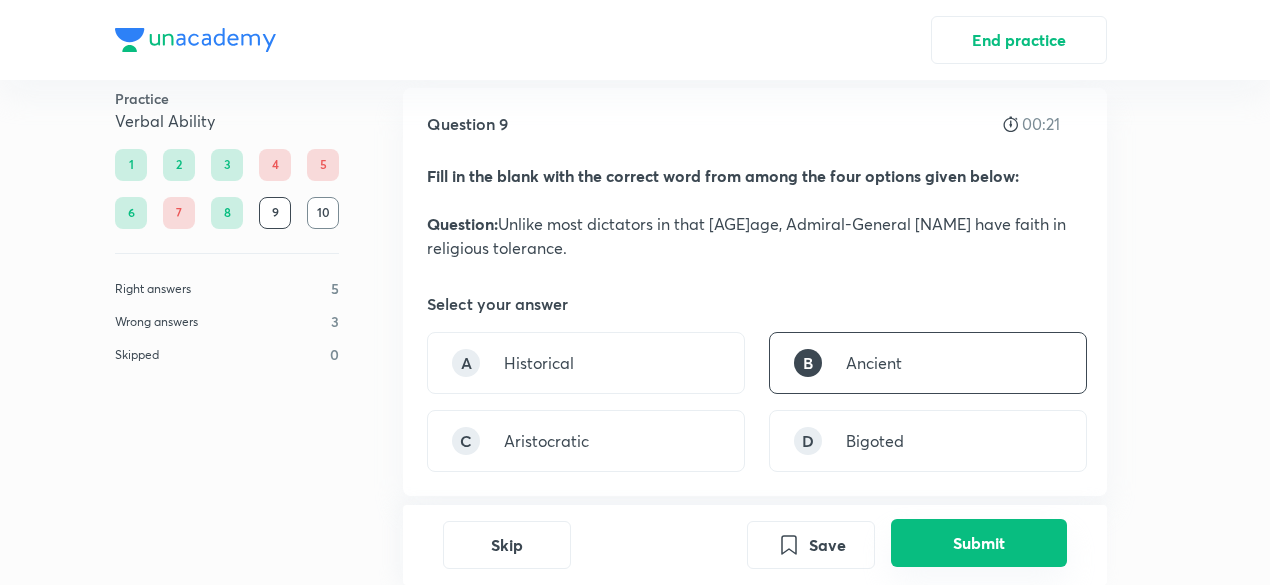 click on "Submit" at bounding box center [979, 543] 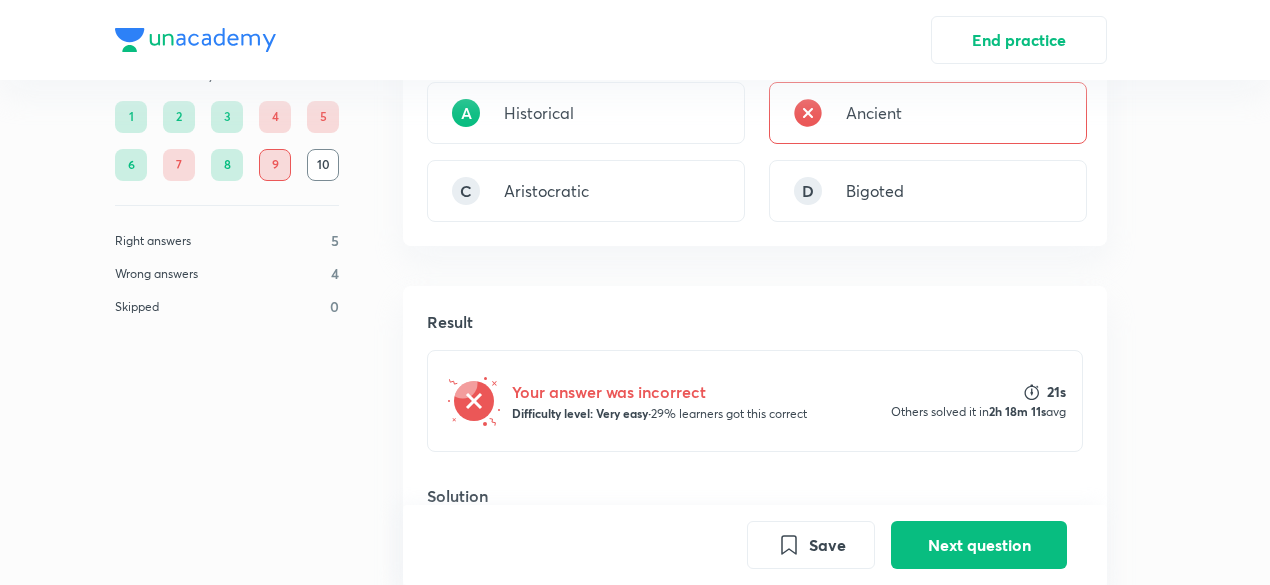 scroll, scrollTop: 272, scrollLeft: 0, axis: vertical 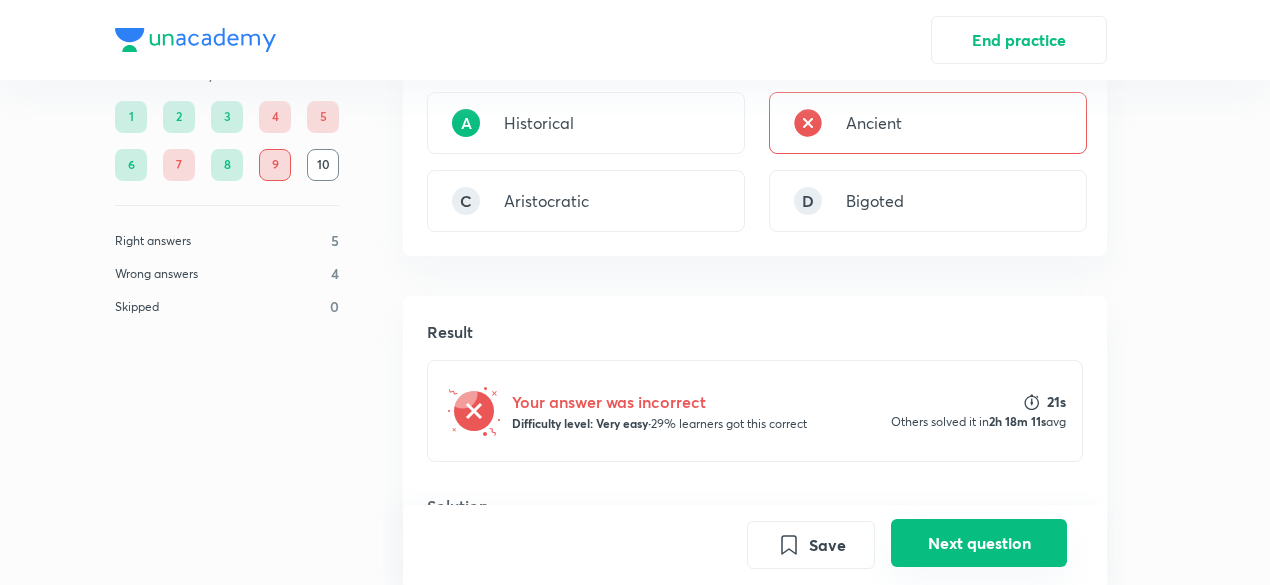 click on "Next question" at bounding box center [979, 543] 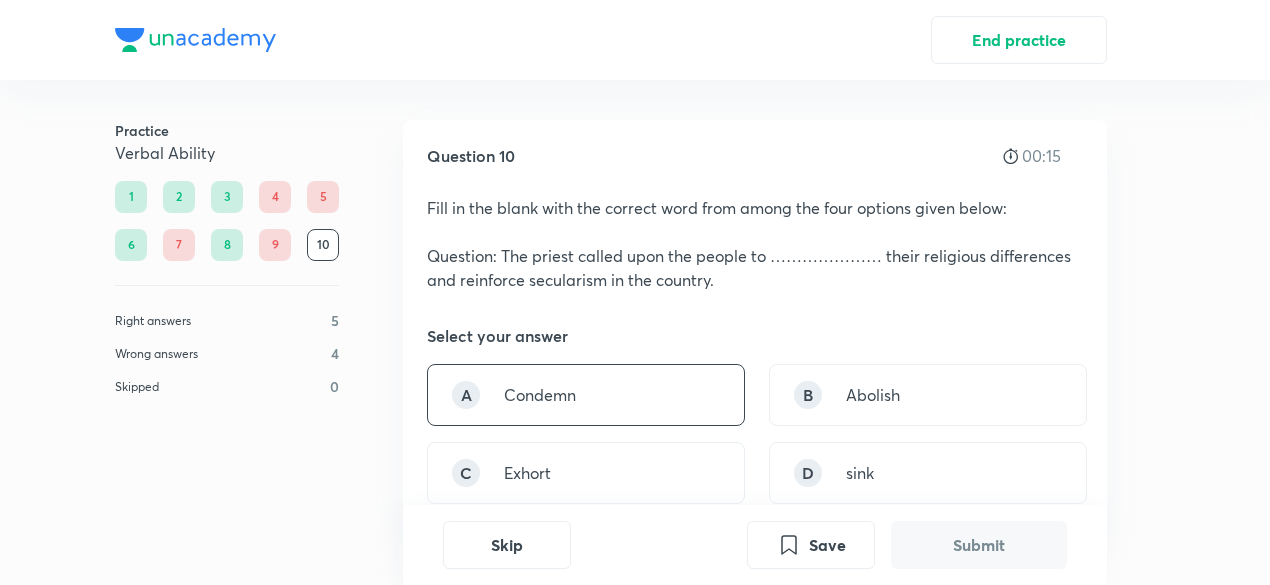 click on "A Condemn" at bounding box center (586, 395) 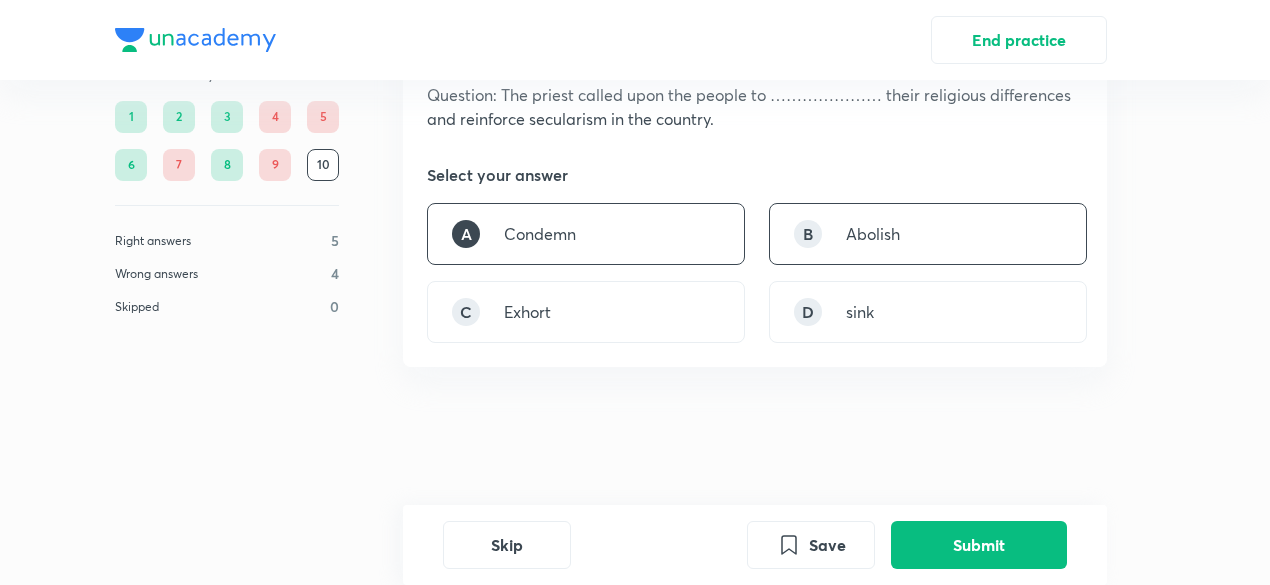 scroll, scrollTop: 171, scrollLeft: 0, axis: vertical 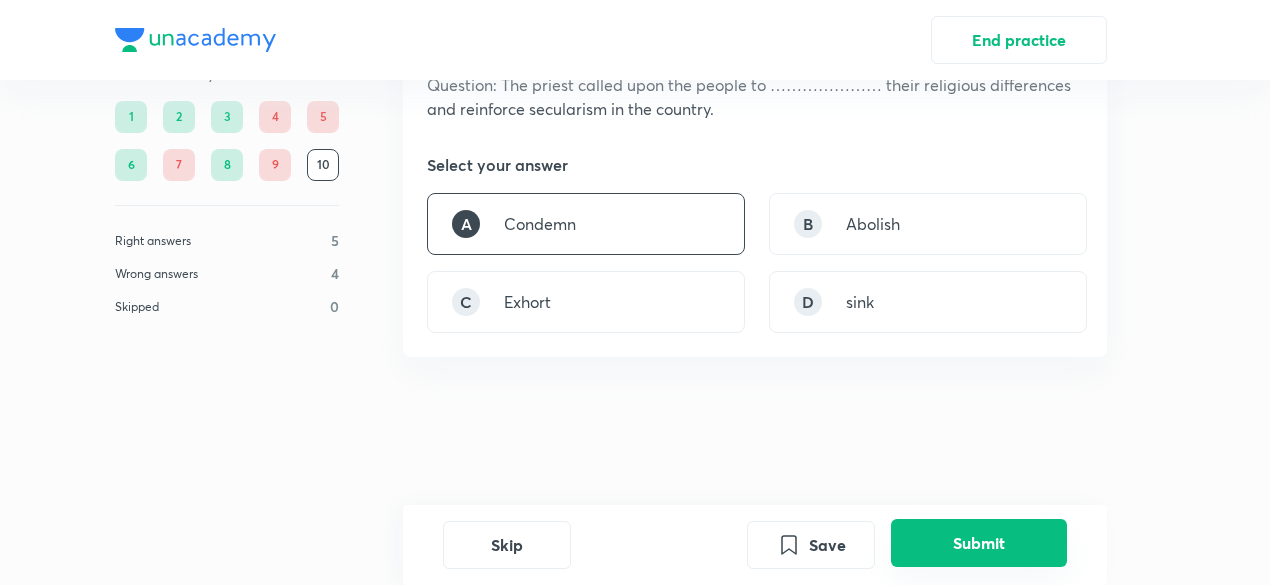click on "Submit" at bounding box center (979, 543) 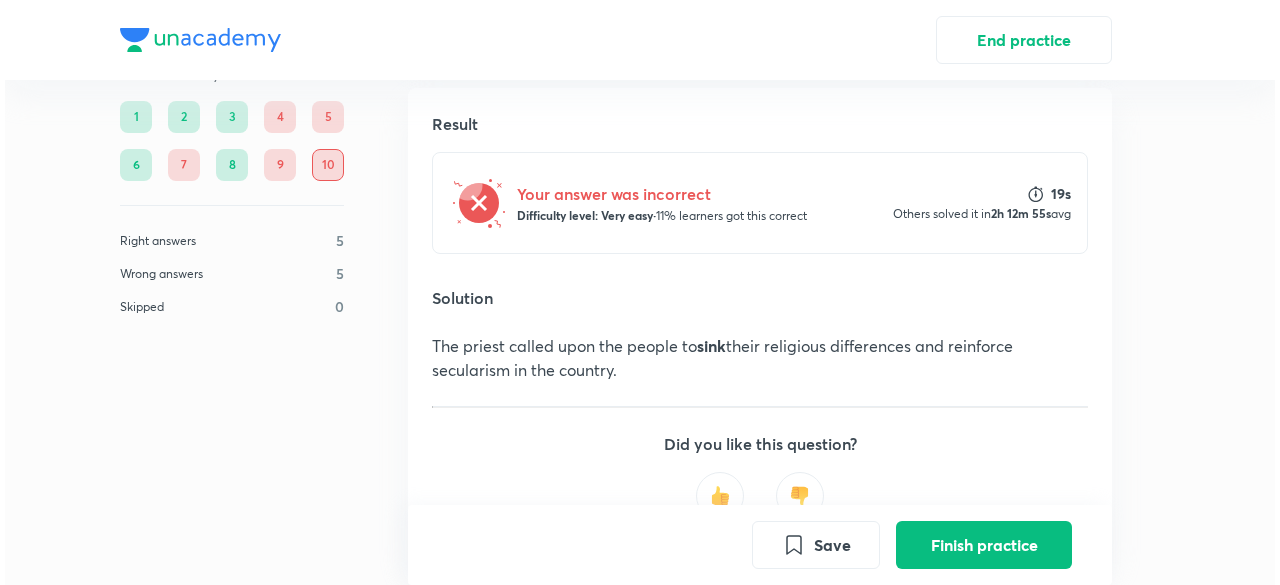 scroll, scrollTop: 496, scrollLeft: 0, axis: vertical 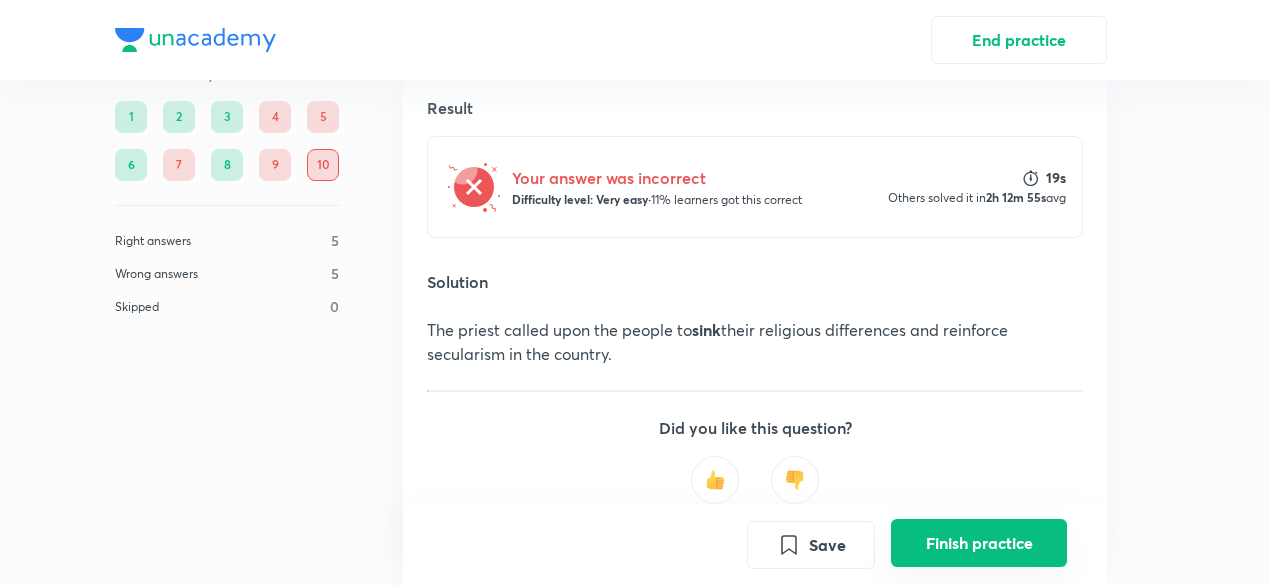 click on "Finish practice" at bounding box center (979, 543) 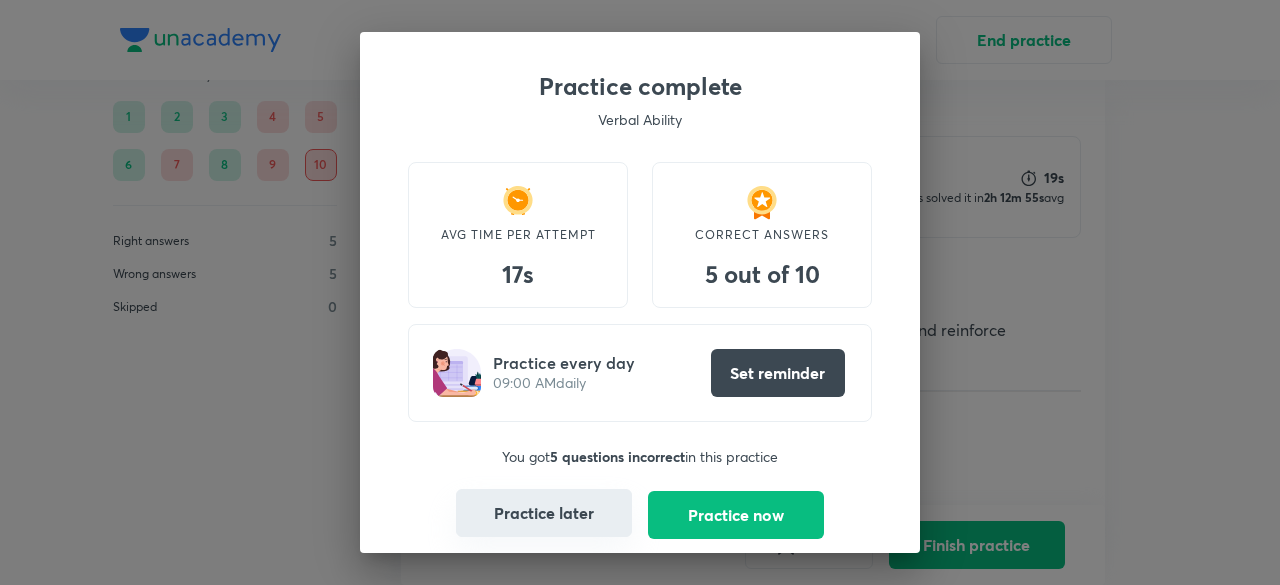 click on "Practice later" at bounding box center (544, 513) 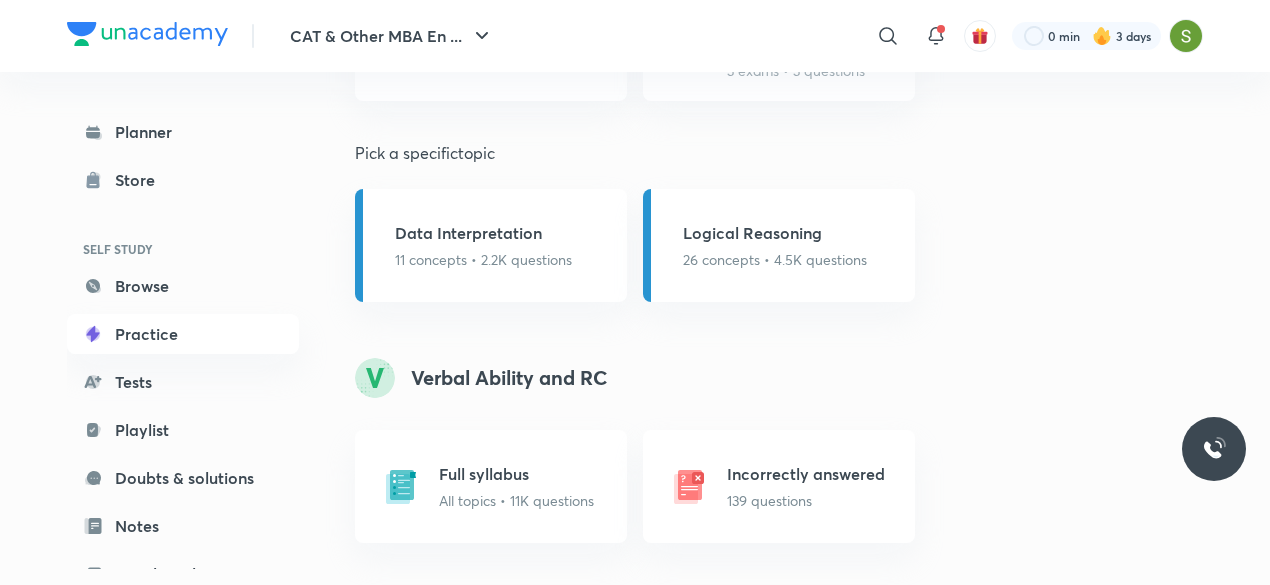 scroll, scrollTop: 1440, scrollLeft: 0, axis: vertical 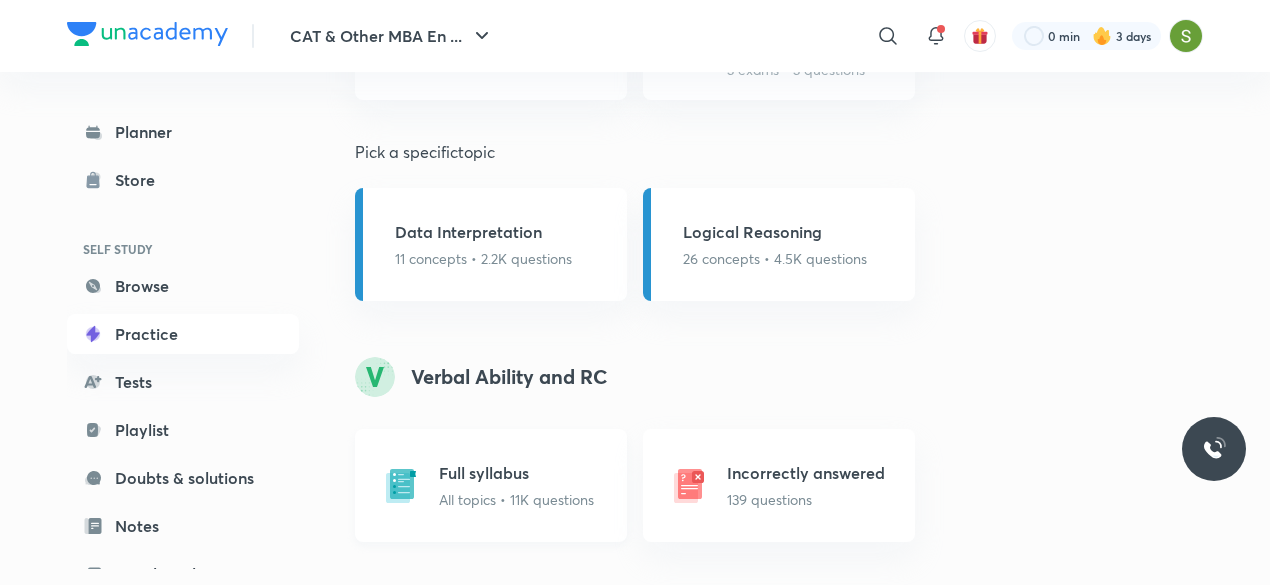 click on "Full syllabus All topics • 11K questions" at bounding box center [516, 485] 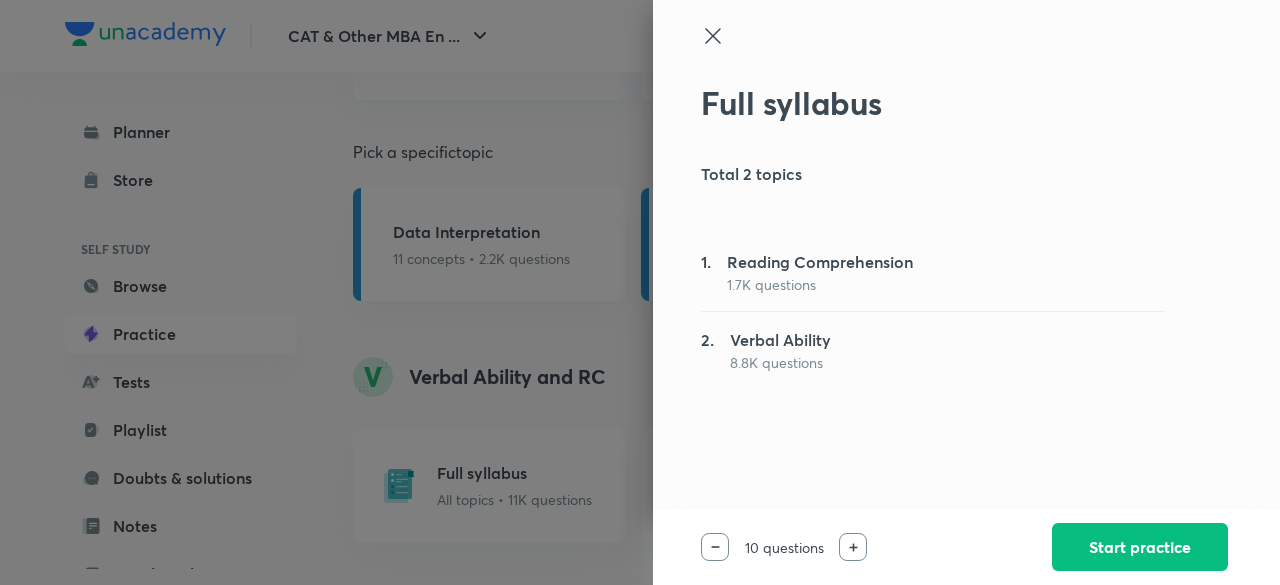 click at bounding box center (640, 292) 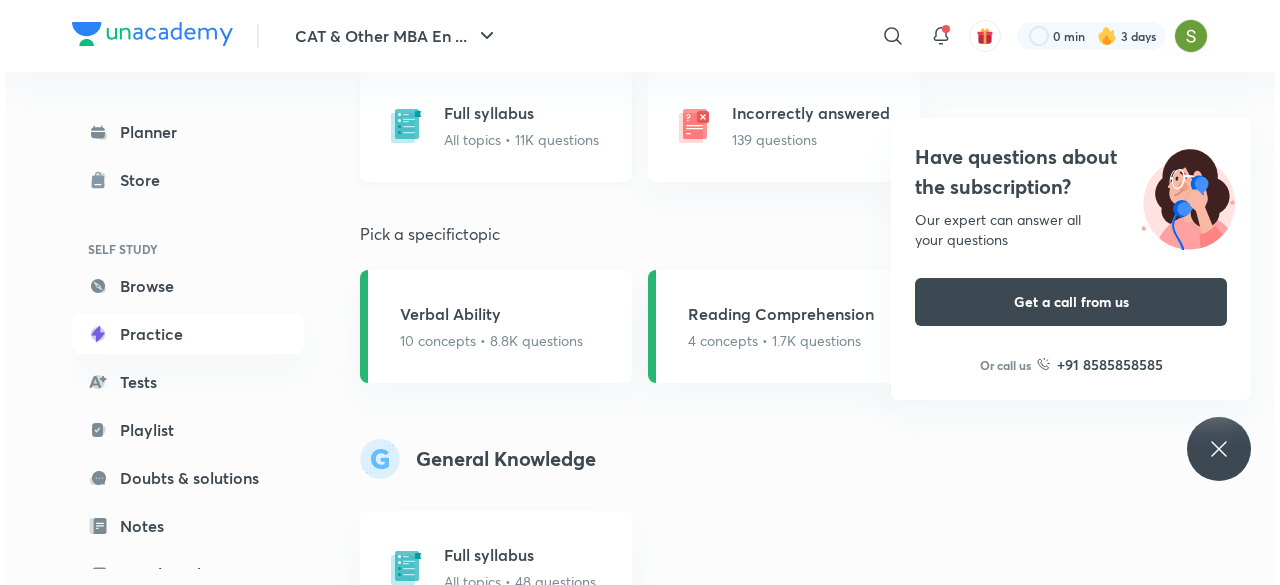 scroll, scrollTop: 1801, scrollLeft: 0, axis: vertical 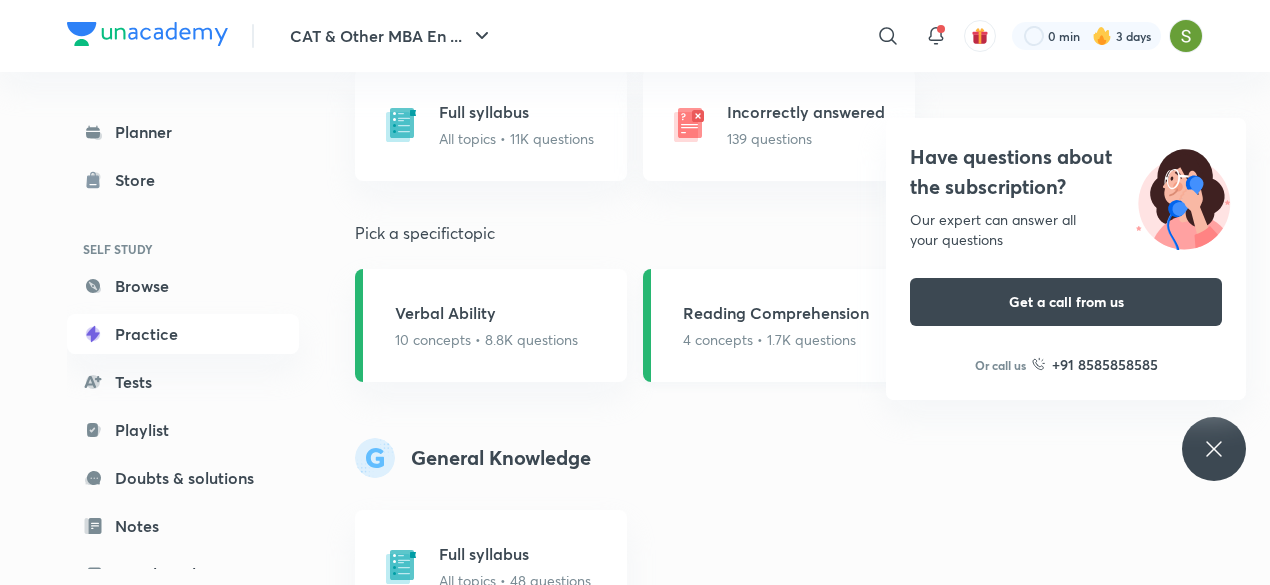 click on "4 concepts • 1.7K questions" at bounding box center (776, 339) 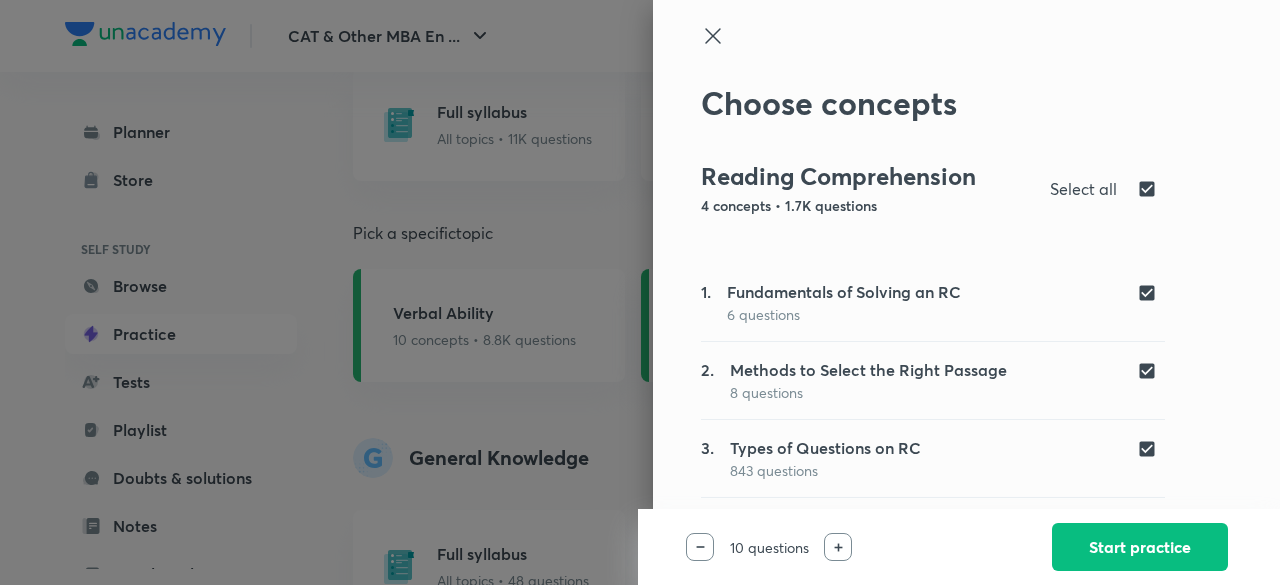 scroll, scrollTop: 70, scrollLeft: 0, axis: vertical 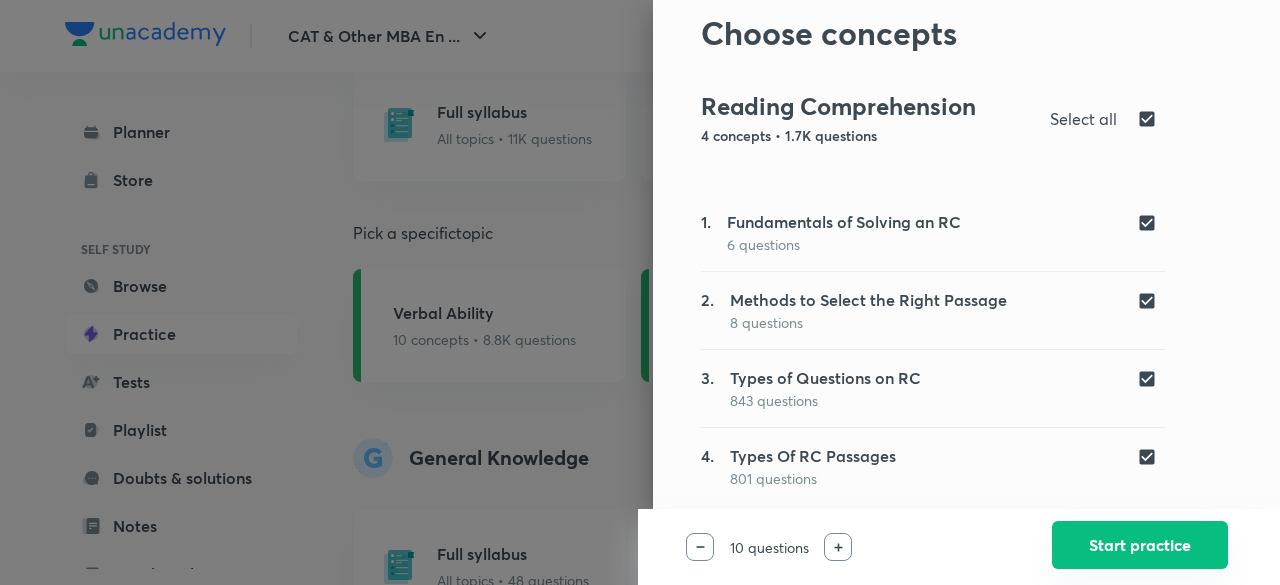 click on "Start practice" at bounding box center [1140, 545] 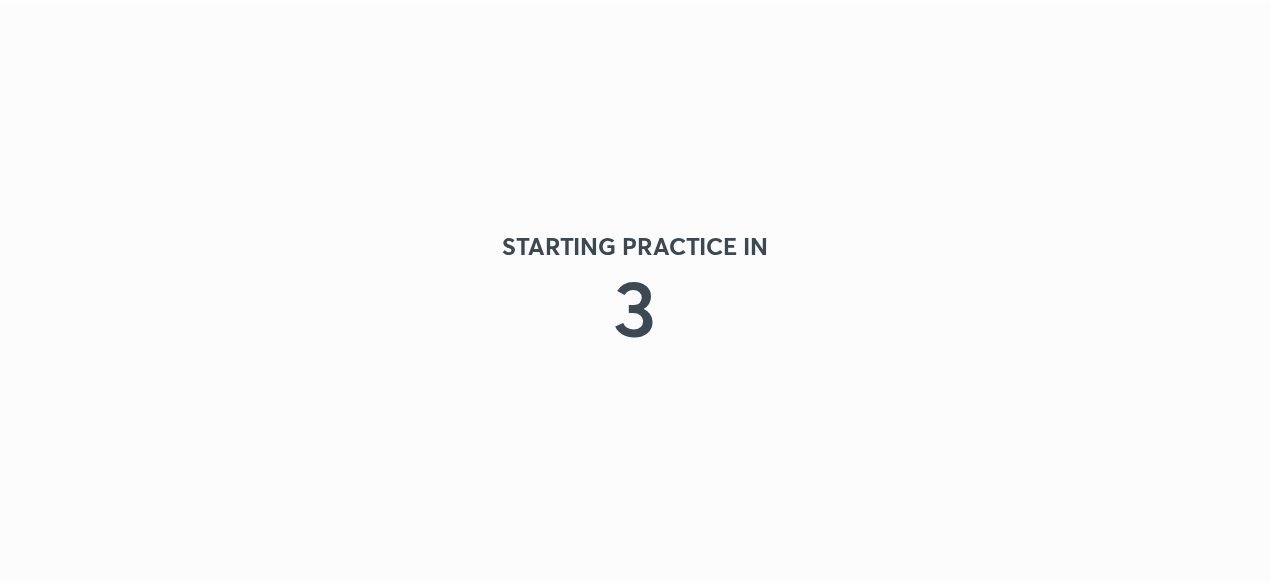 scroll, scrollTop: 0, scrollLeft: 0, axis: both 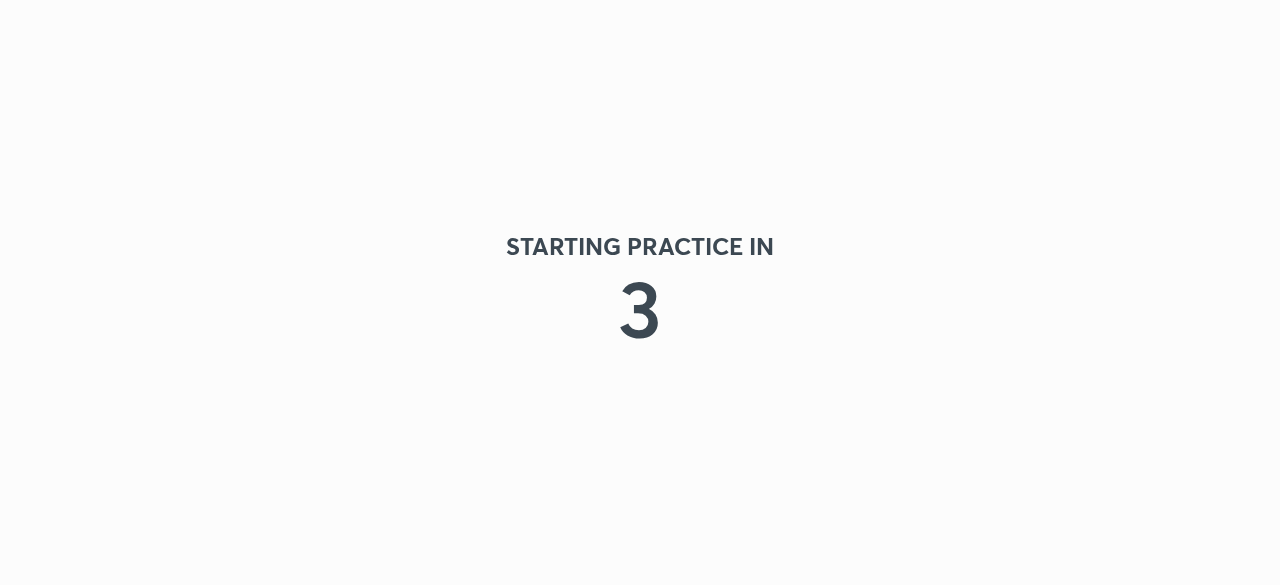 click on "STARTING PRACTICE IN 3" at bounding box center (640, 292) 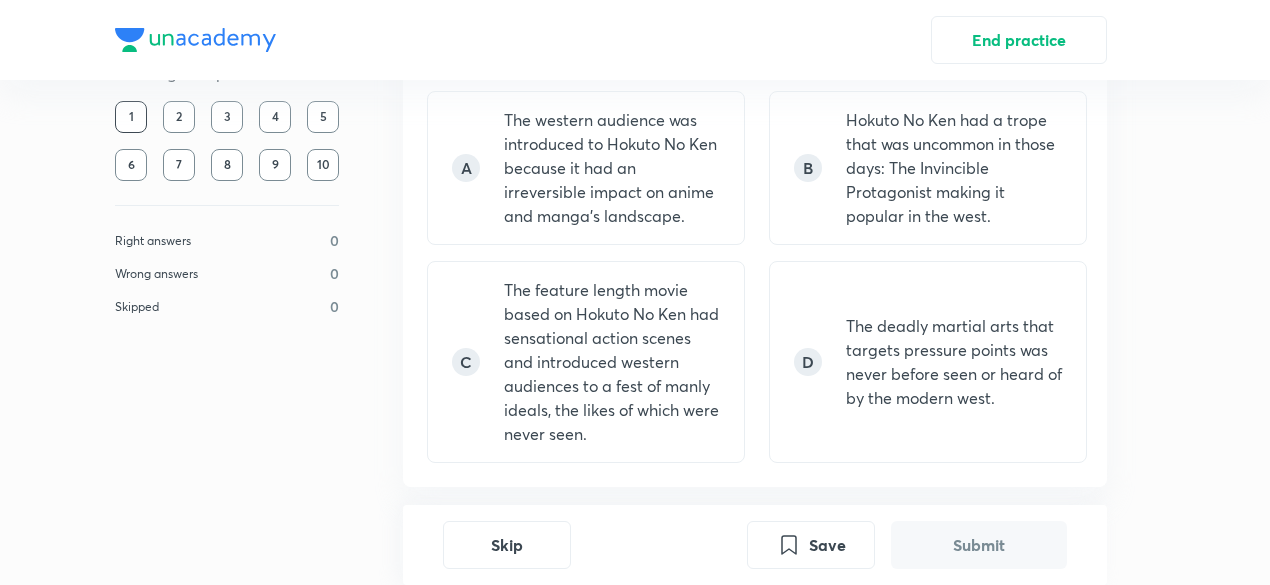 scroll, scrollTop: 1376, scrollLeft: 0, axis: vertical 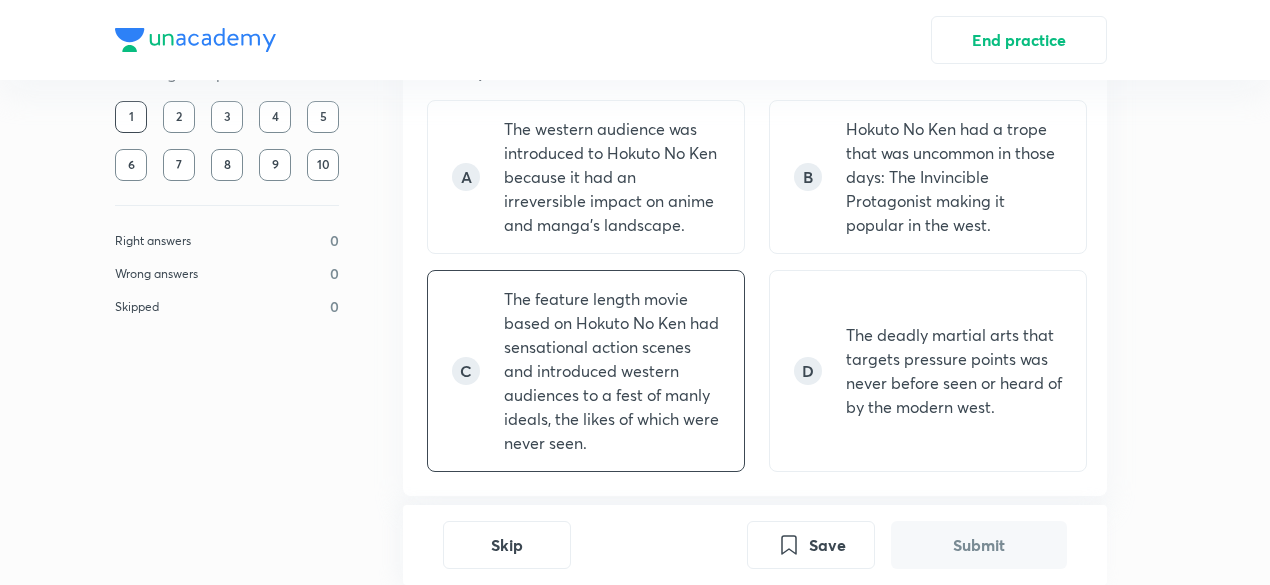 click on "The feature length movie based on Hokuto No Ken had sensational action scenes and introduced western audiences to a fest of manly ideals, the likes of which were never seen." at bounding box center [612, 371] 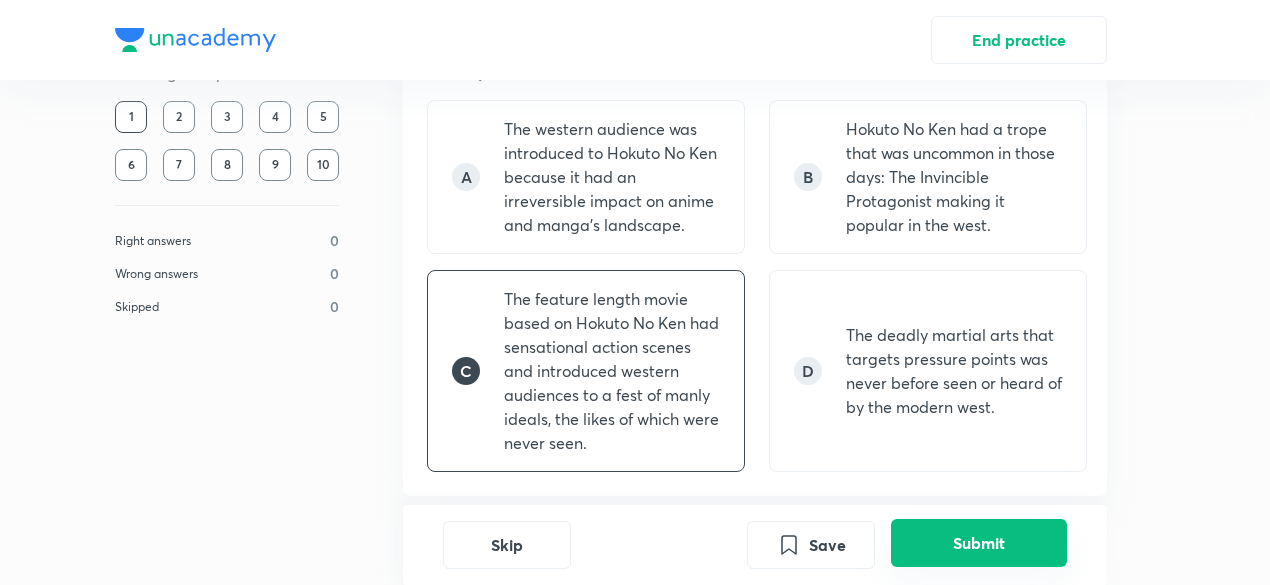 click on "Submit" at bounding box center [979, 543] 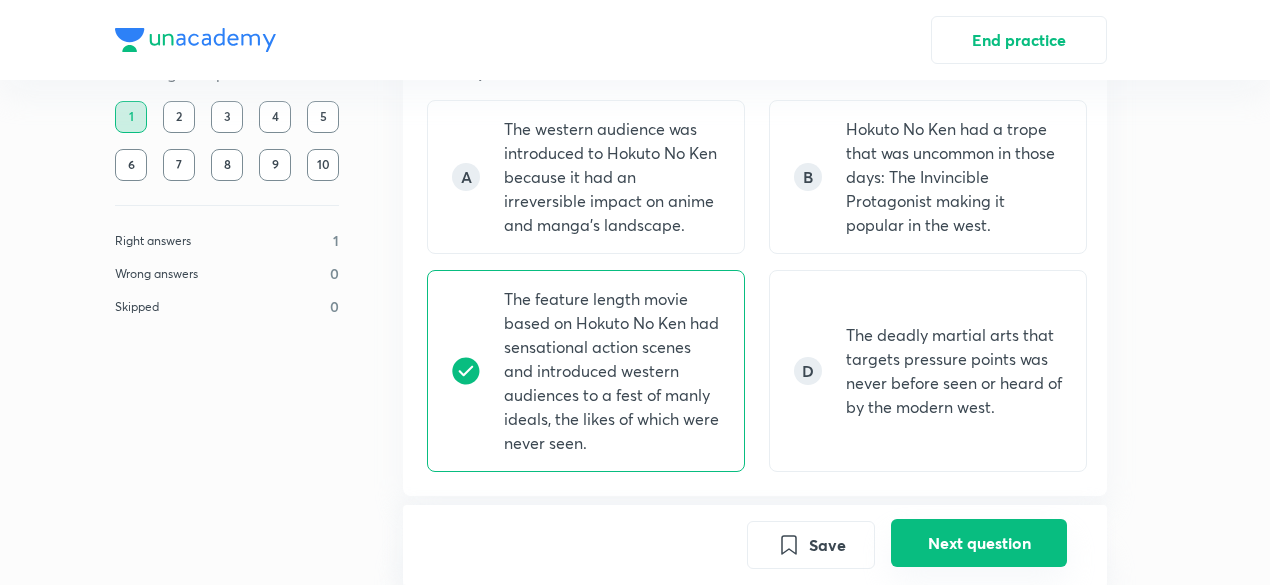 scroll, scrollTop: 1910, scrollLeft: 0, axis: vertical 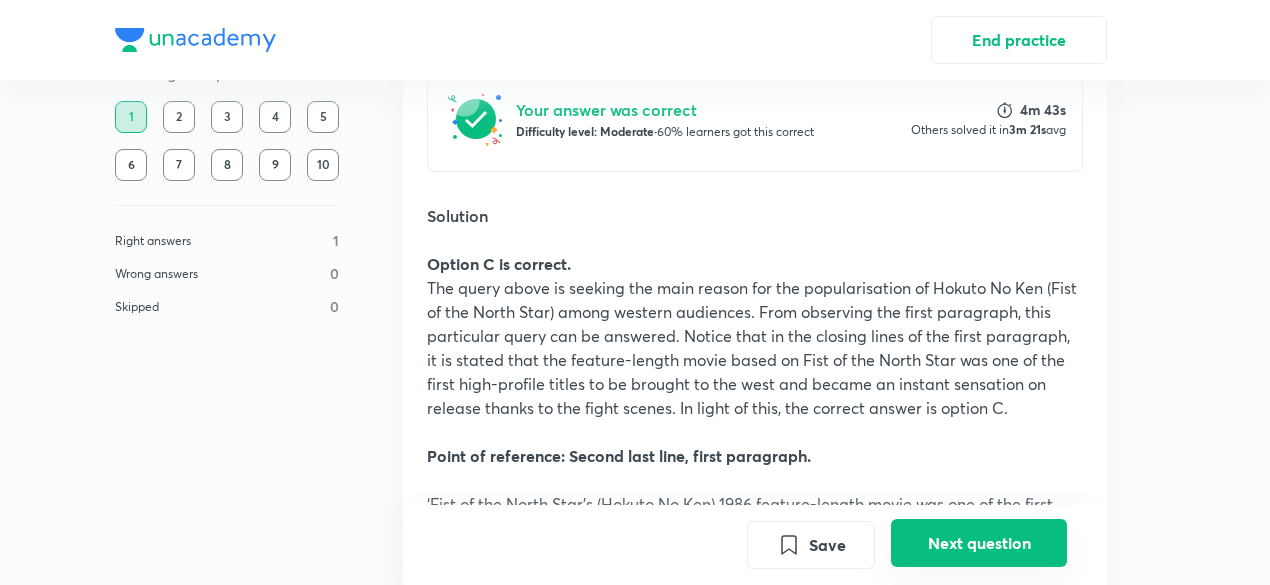 click on "Next question" at bounding box center [979, 543] 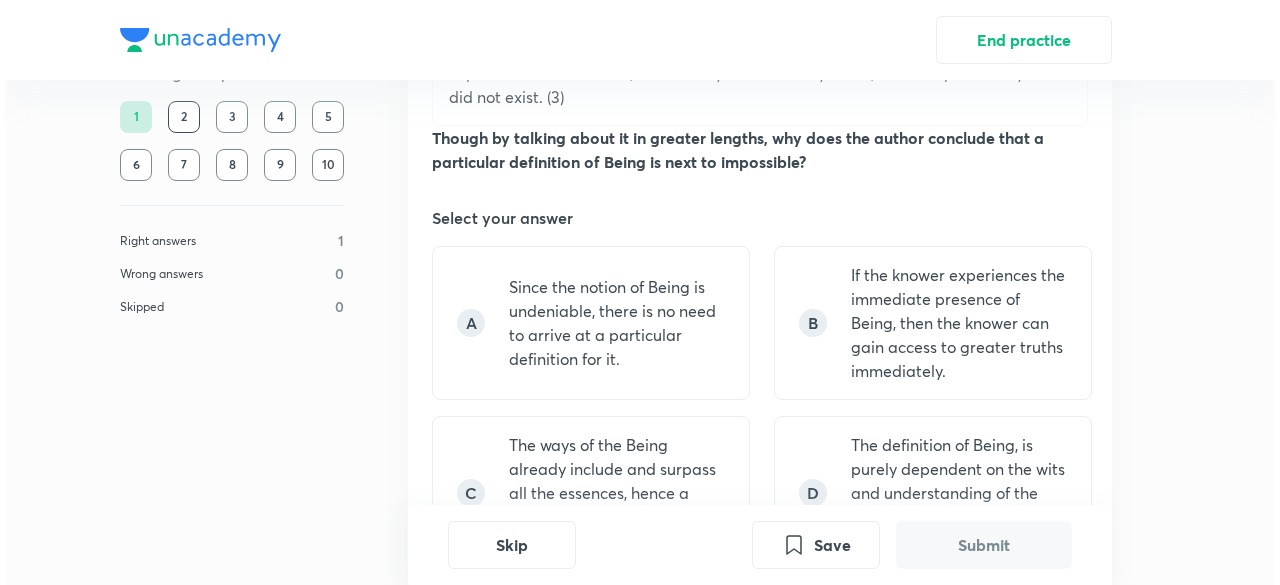 scroll, scrollTop: 991, scrollLeft: 0, axis: vertical 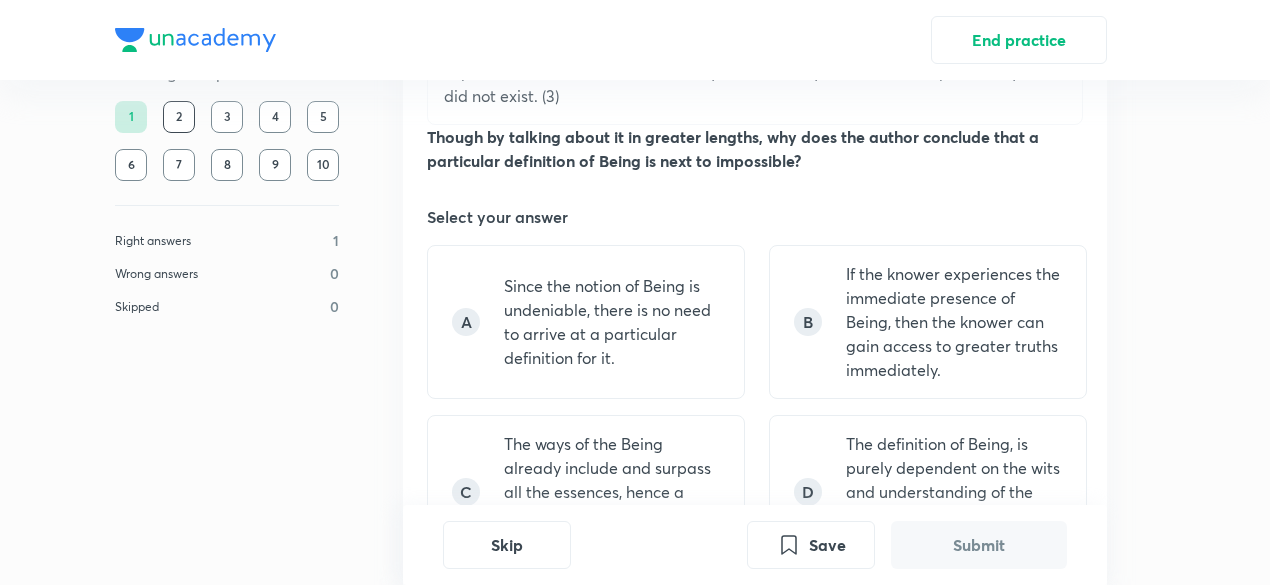 click on "Practice Reading Comprehension 1 2 3 4 5 6 7 8 9 10 Right answers 1 Wrong answers 0 Skipped 0 Question 2 00:22 Comprehension Passage Read the following passage and answer questions accordingly. Notion is a vague and imperfect concept. Notions are of simple mental content. Principles are of complex mental contents. Simplicity is the absence of complexity and complexity is the union of distinct parts. Notions and principles are also the basic evidence, to which thought must conform. Principle is that from which something proceeds in any way whatsoever. The definition of it implies two things: that the principle is prior to that which proceeds from it; and that there is a special connection between what is called the principle and that which proceeds from it, in virtue of which the former is the principle of the latter. (1) Though by talking about it in greater lengths, why does the author conclude that a particular definition of Being is next to impossible? Select your answer A B C D Skip Save Submit" at bounding box center [635, -99] 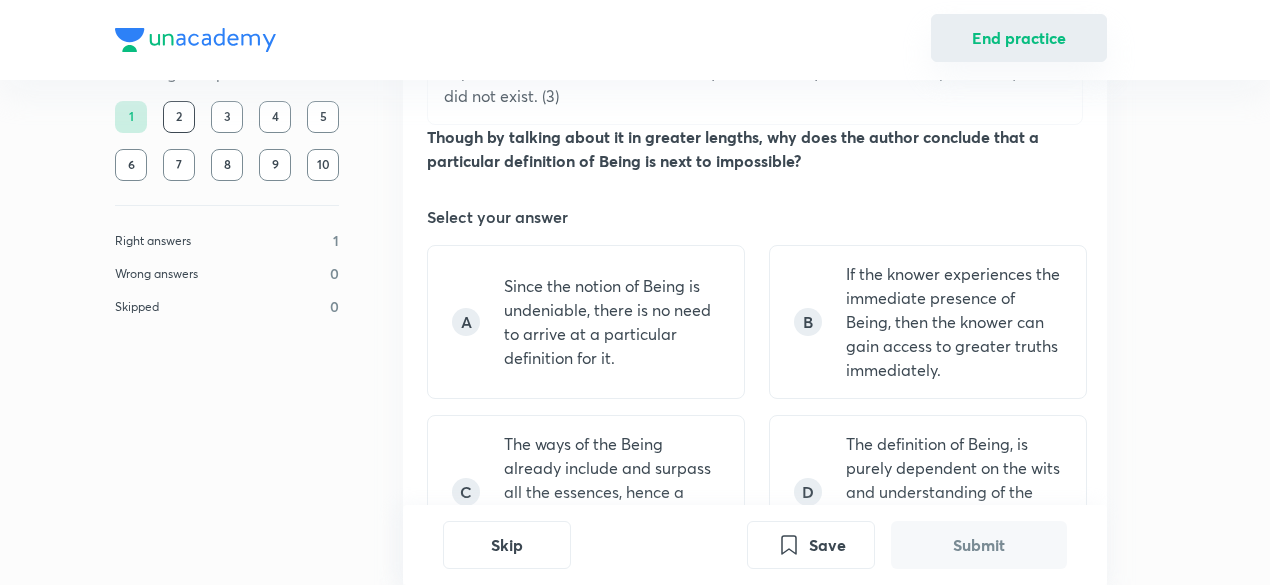 click on "End practice" at bounding box center (1019, 38) 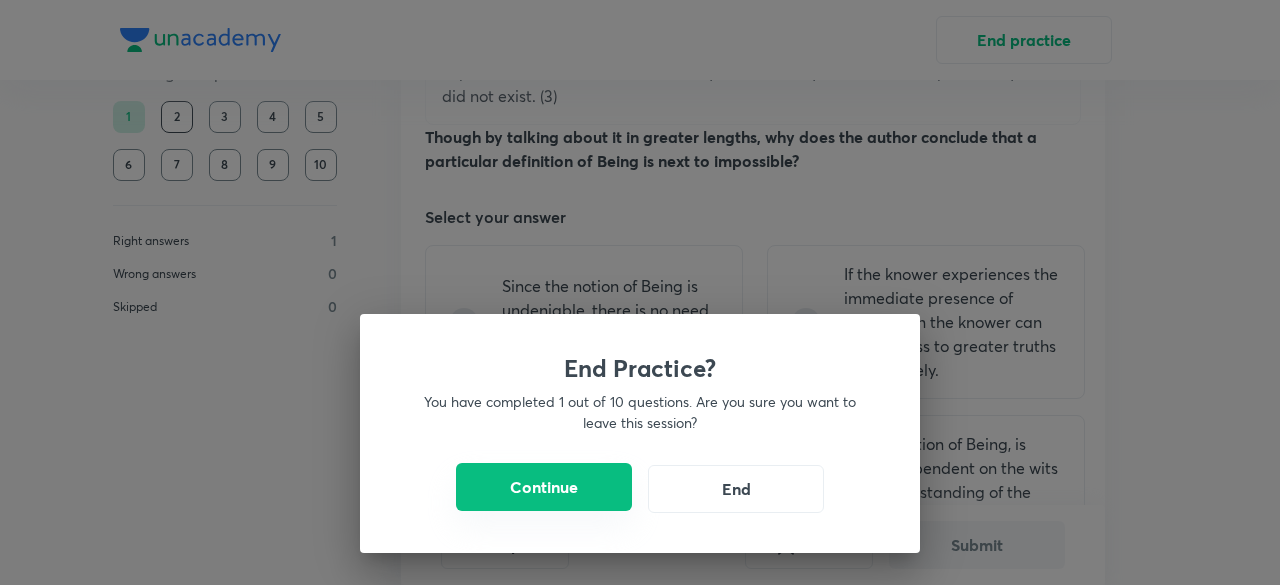 click on "Continue" at bounding box center [544, 487] 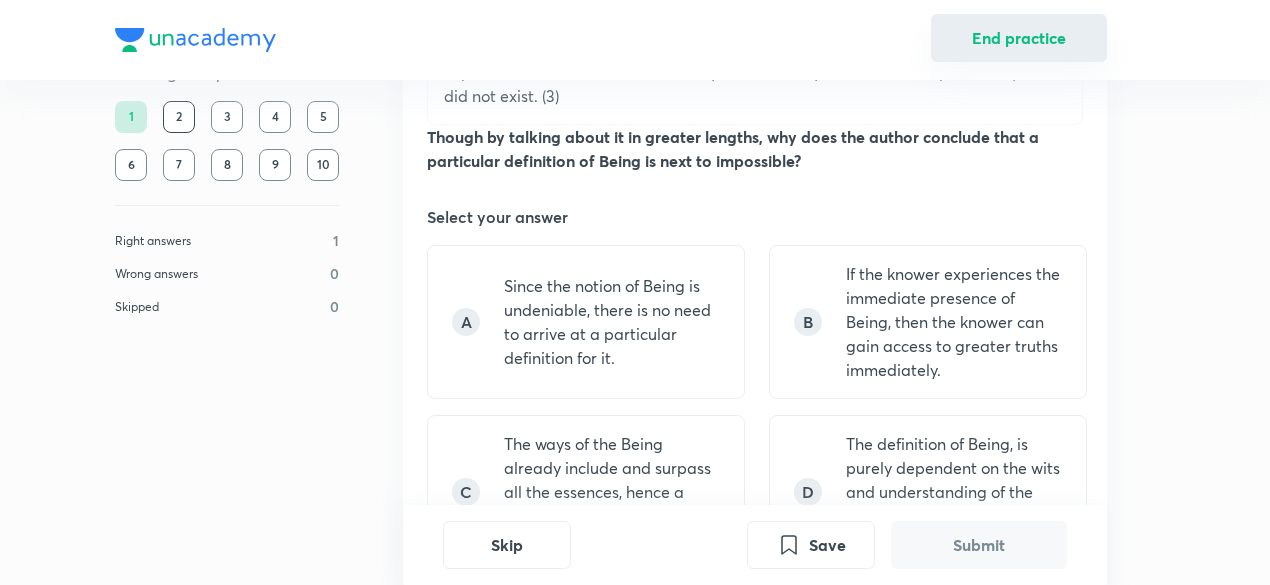 click on "End practice" at bounding box center (1019, 38) 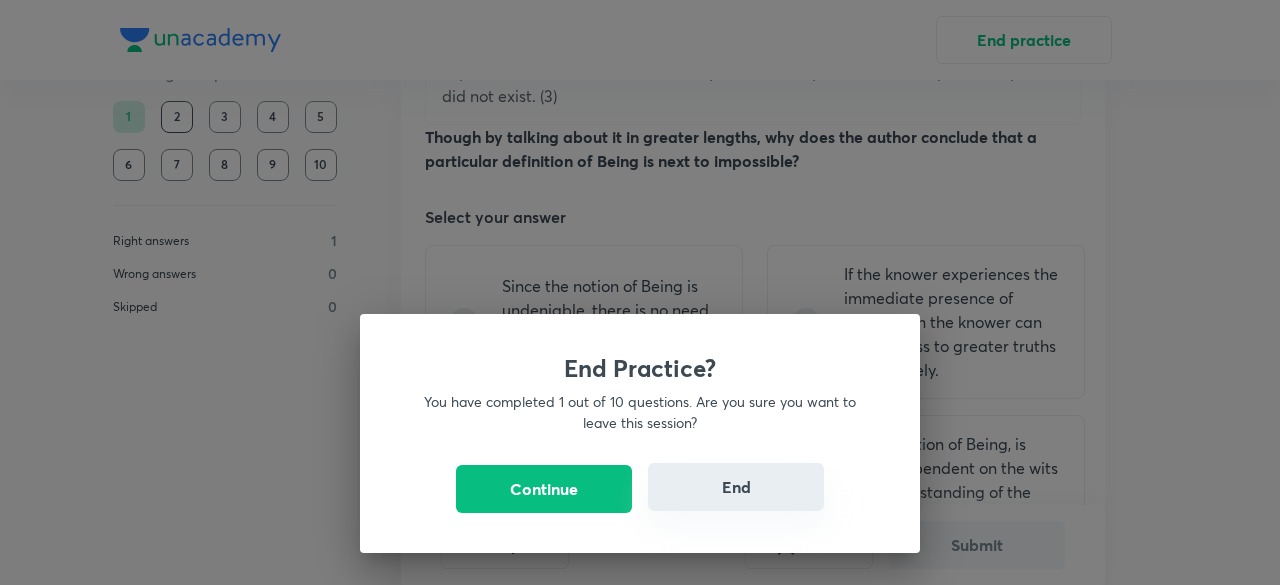 click on "End" at bounding box center (736, 487) 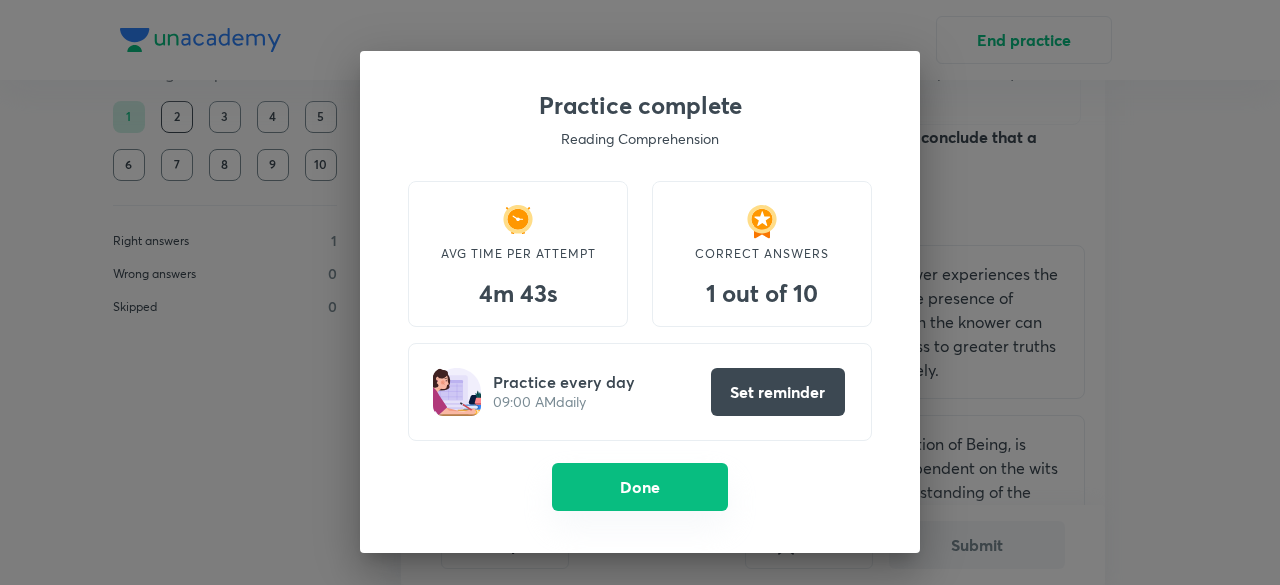 click on "Done" at bounding box center [640, 487] 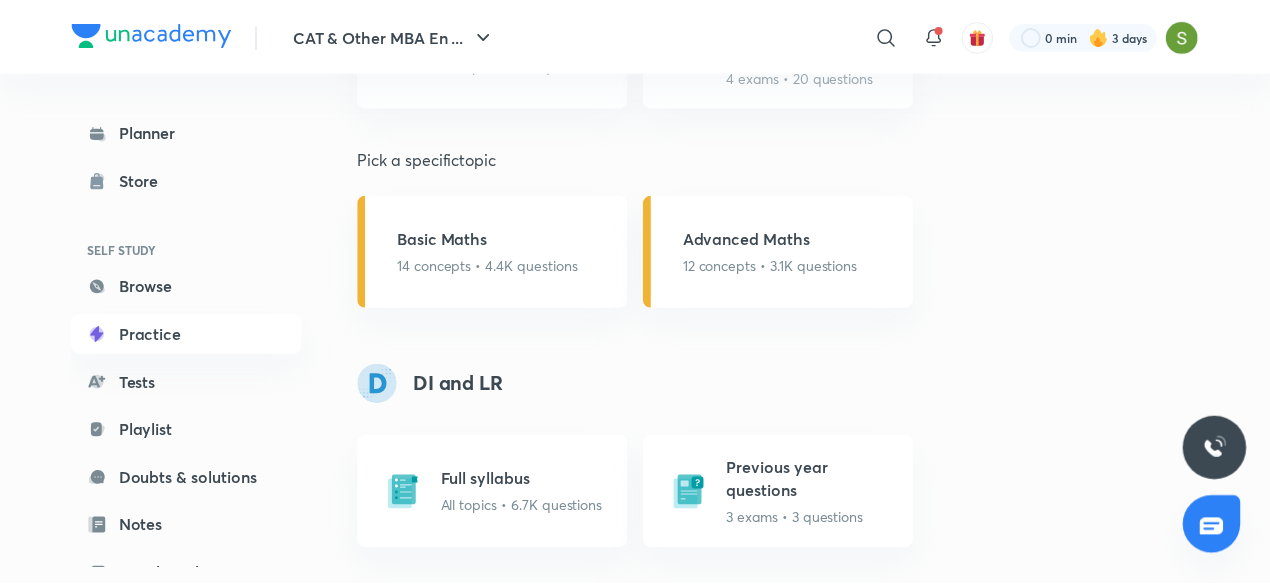 scroll, scrollTop: 0, scrollLeft: 0, axis: both 